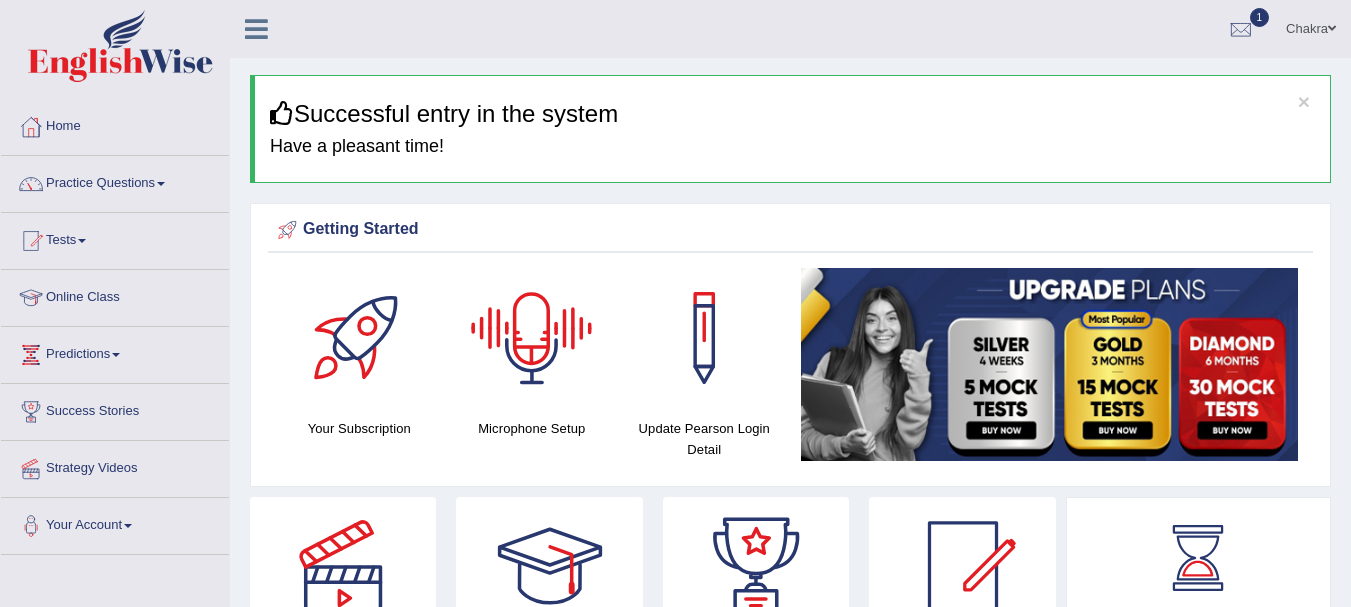scroll, scrollTop: 0, scrollLeft: 0, axis: both 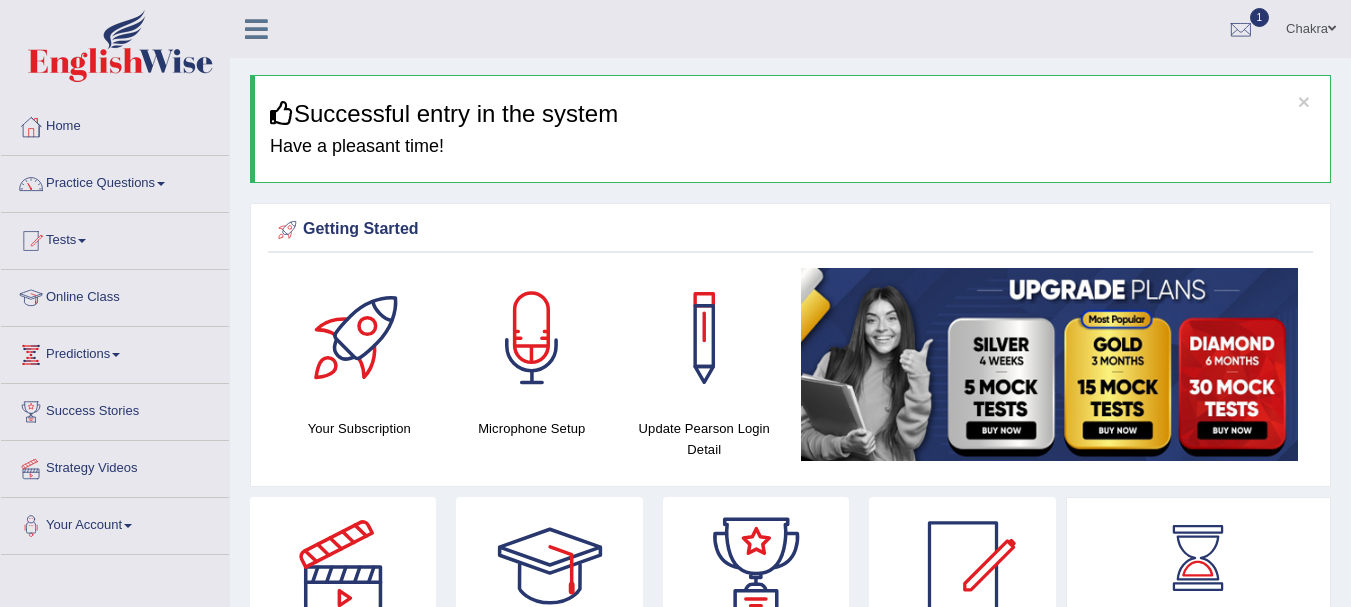 click at bounding box center (532, 338) 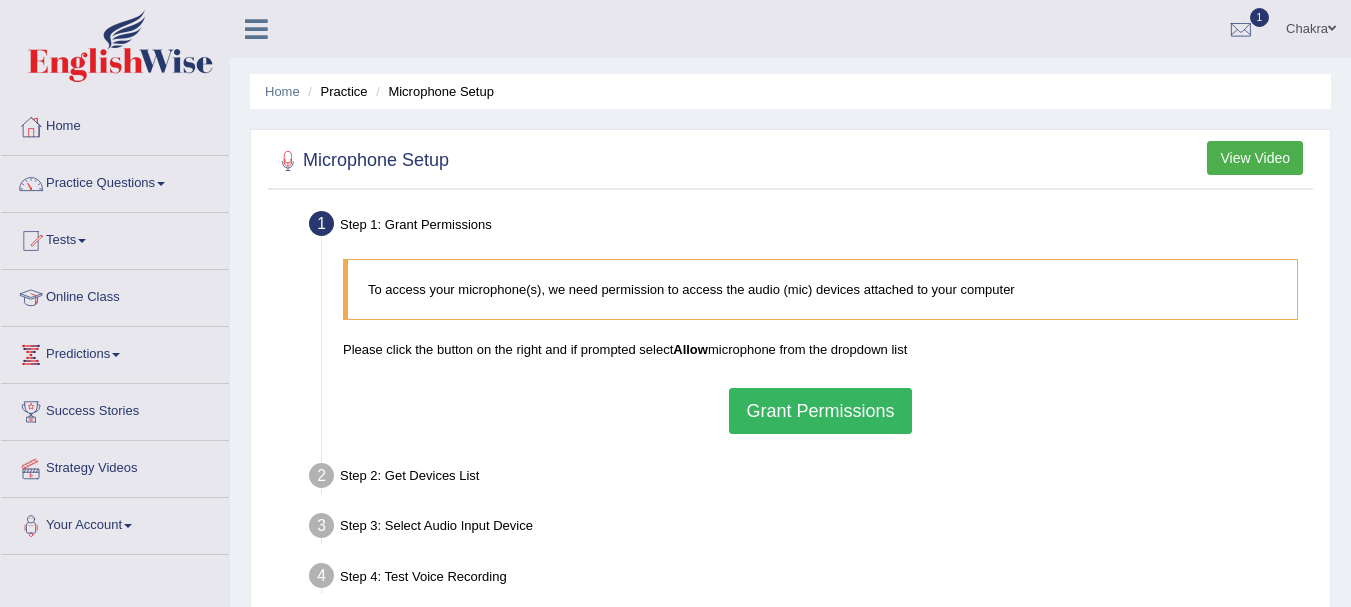 scroll, scrollTop: 0, scrollLeft: 0, axis: both 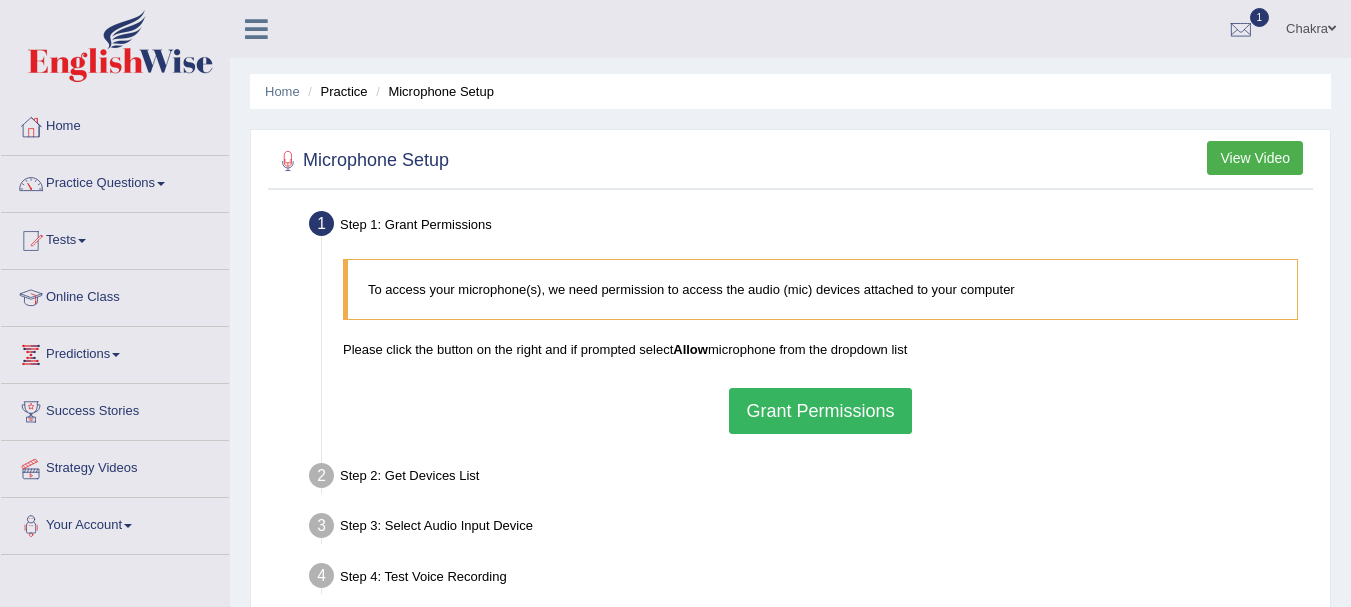click on "Grant Permissions" at bounding box center [820, 411] 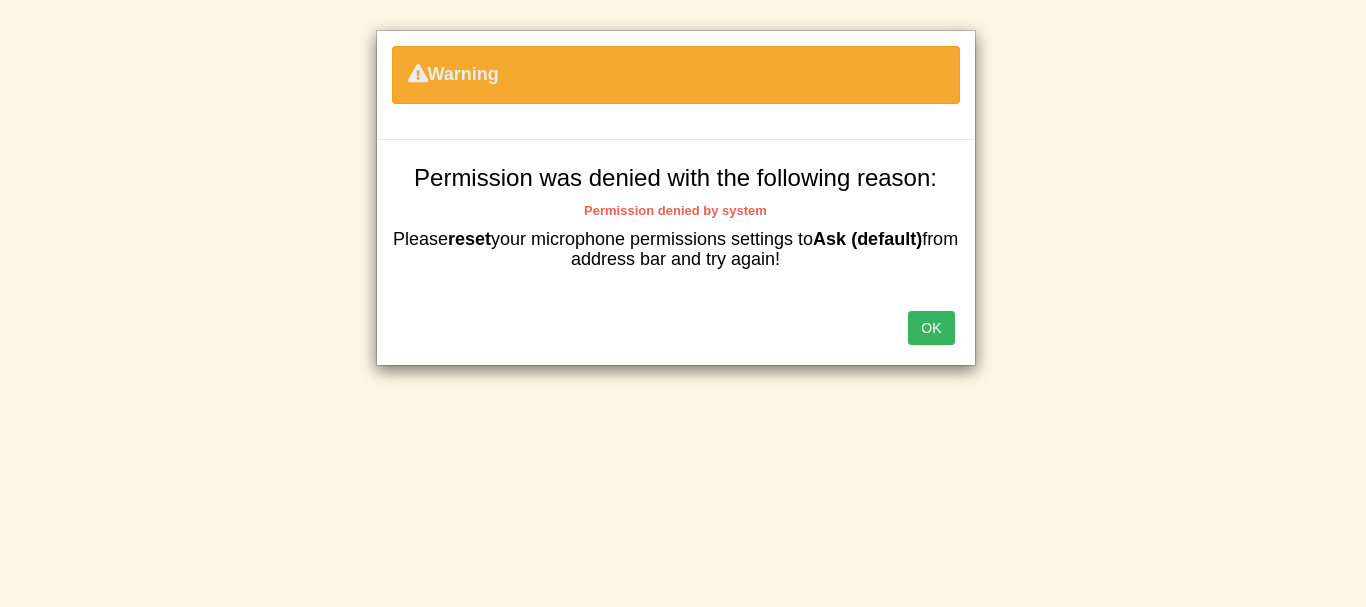 click on "OK" at bounding box center (931, 328) 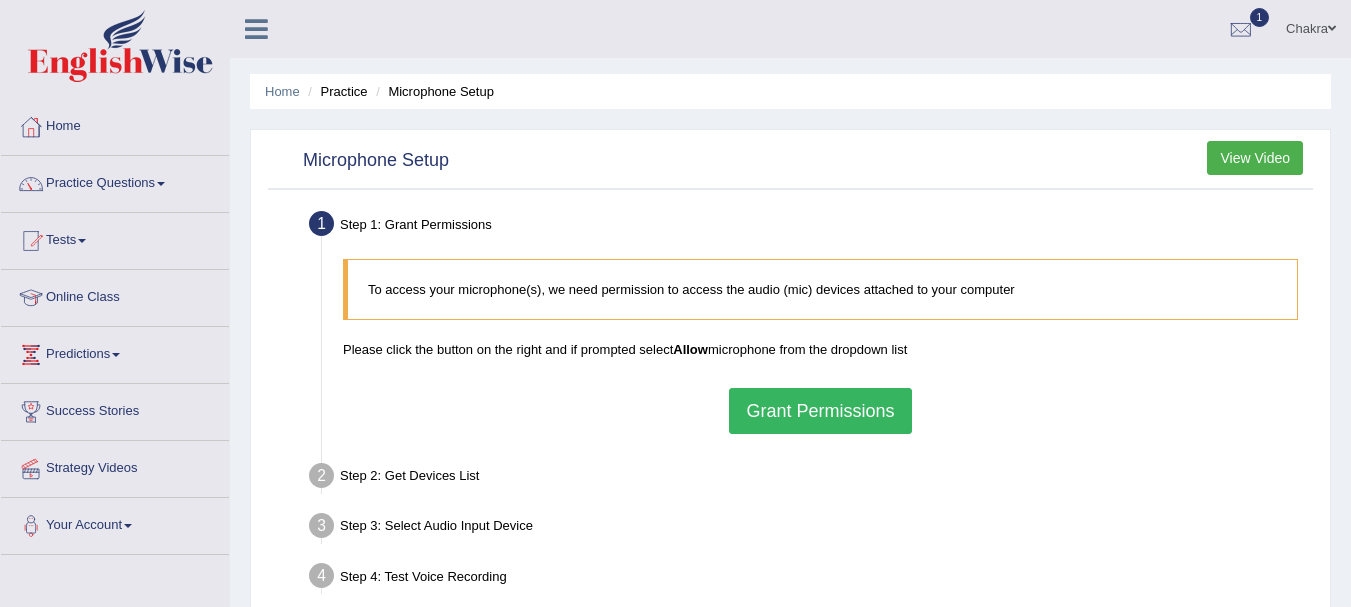 scroll, scrollTop: 0, scrollLeft: 0, axis: both 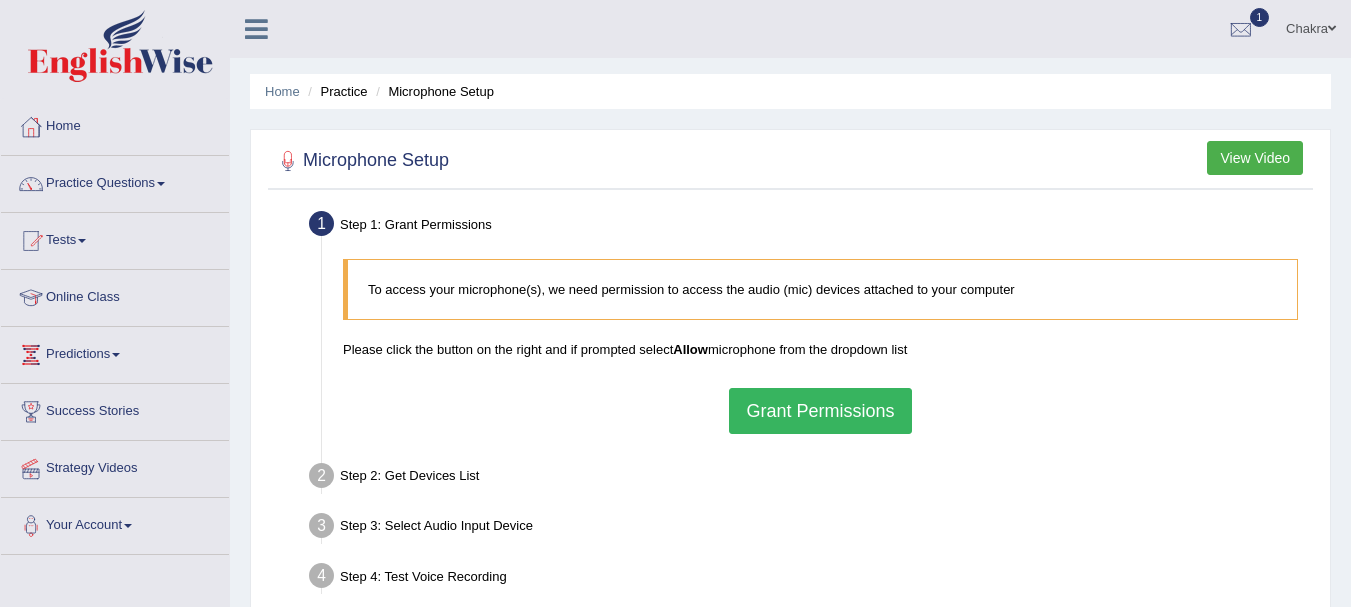 click at bounding box center [790, 161] 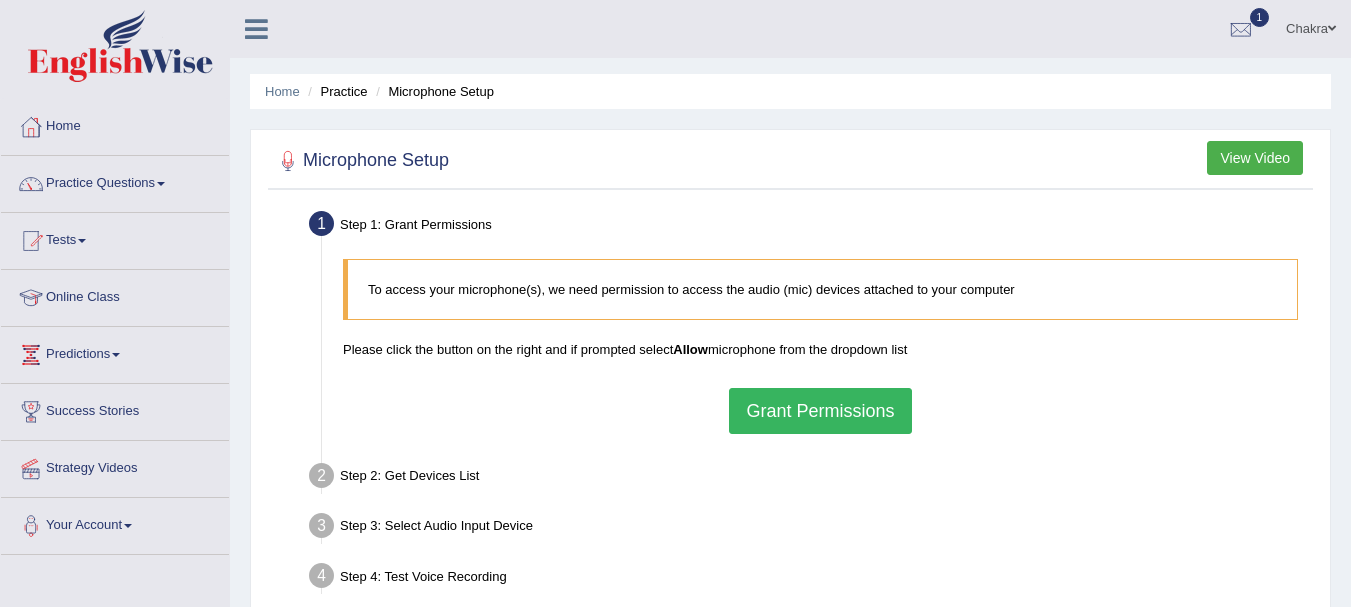 click on "Grant Permissions" at bounding box center [820, 411] 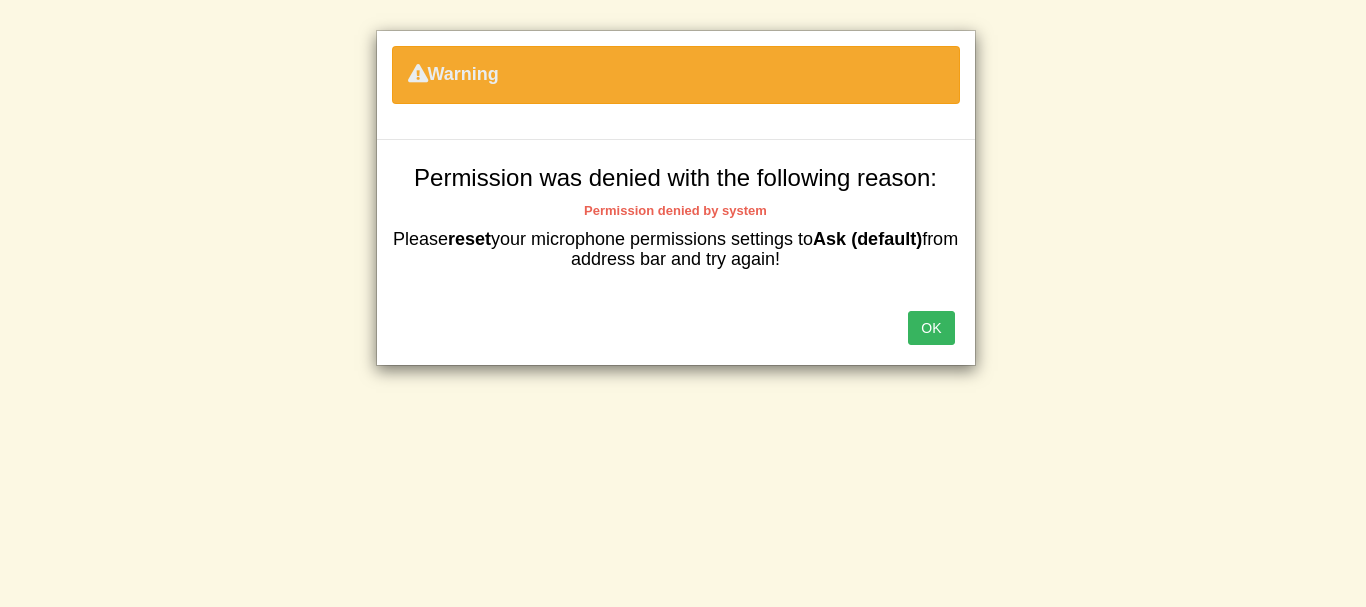 click on "Warning Permission was denied with the following reason: Permission denied by system Please  reset  your microphone permissions settings to  Ask (default)  from address bar and try again! OK" at bounding box center (683, 303) 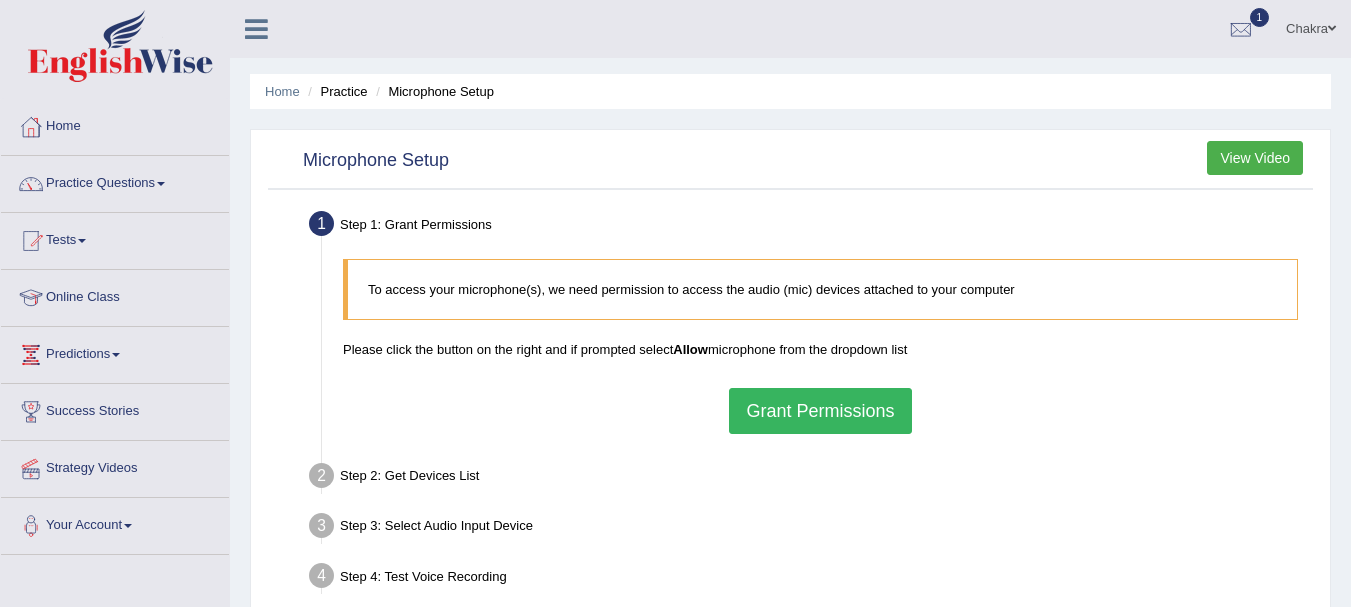 scroll, scrollTop: 0, scrollLeft: 0, axis: both 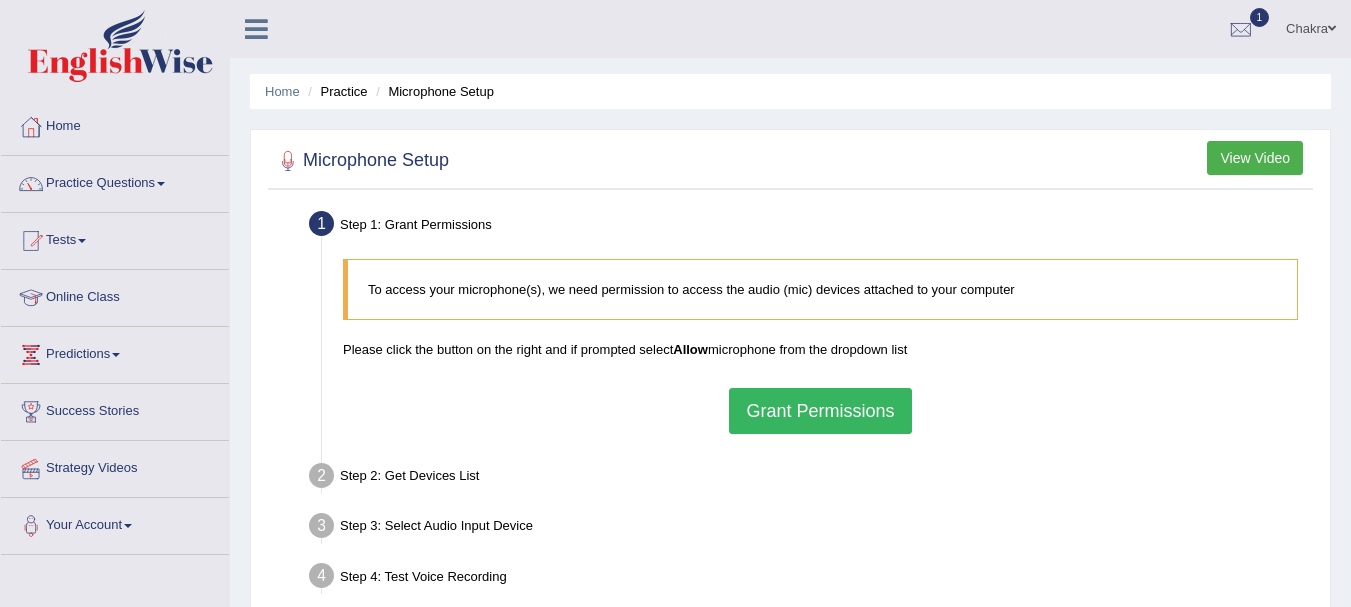 click on "Grant Permissions" at bounding box center [820, 411] 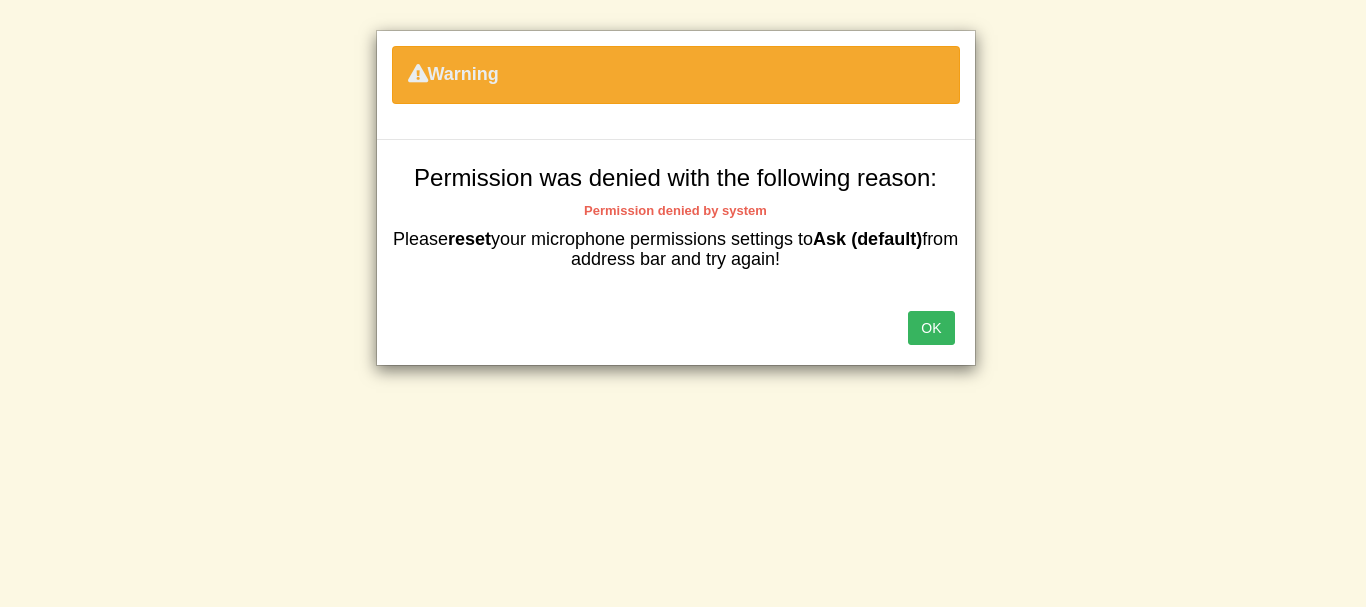 click on "OK" at bounding box center [931, 328] 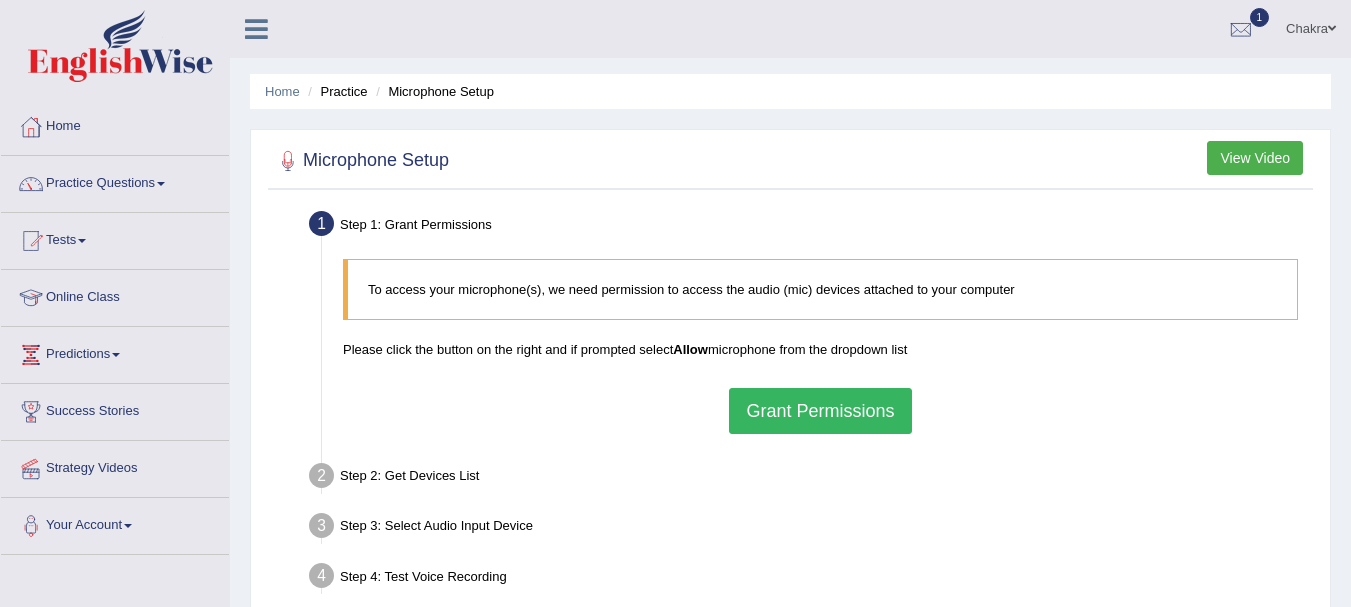 scroll, scrollTop: 0, scrollLeft: 0, axis: both 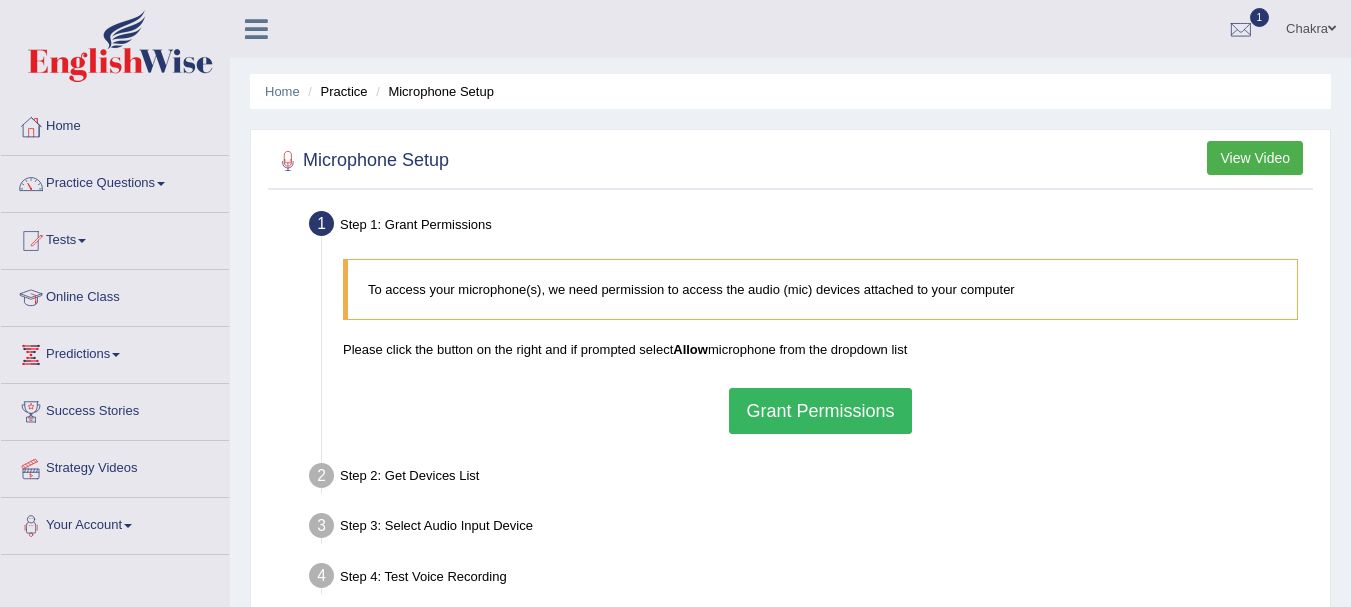 click on "Grant Permissions" at bounding box center [820, 411] 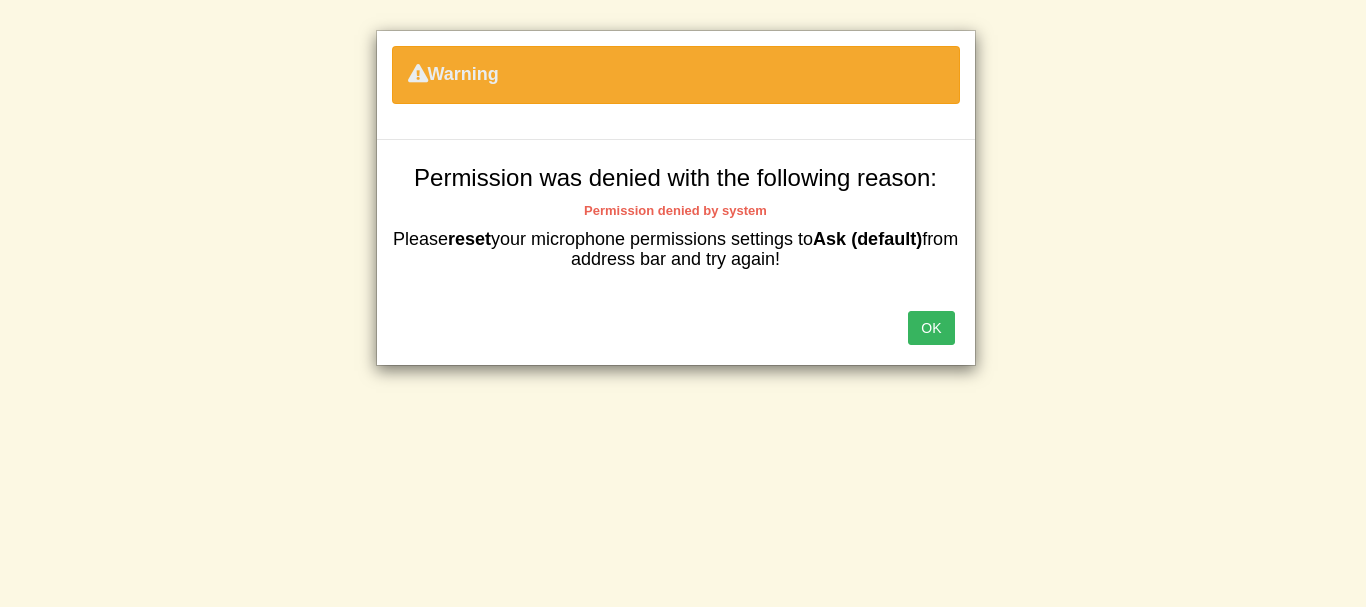click on "OK" at bounding box center [931, 328] 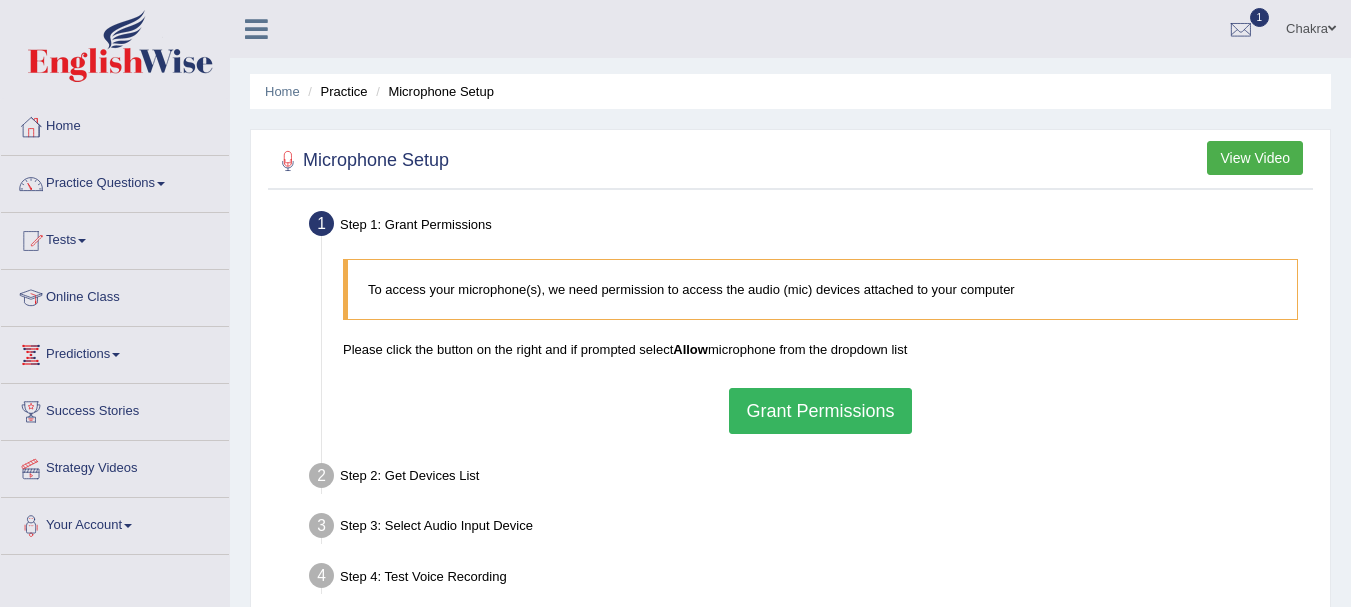 scroll, scrollTop: 0, scrollLeft: 0, axis: both 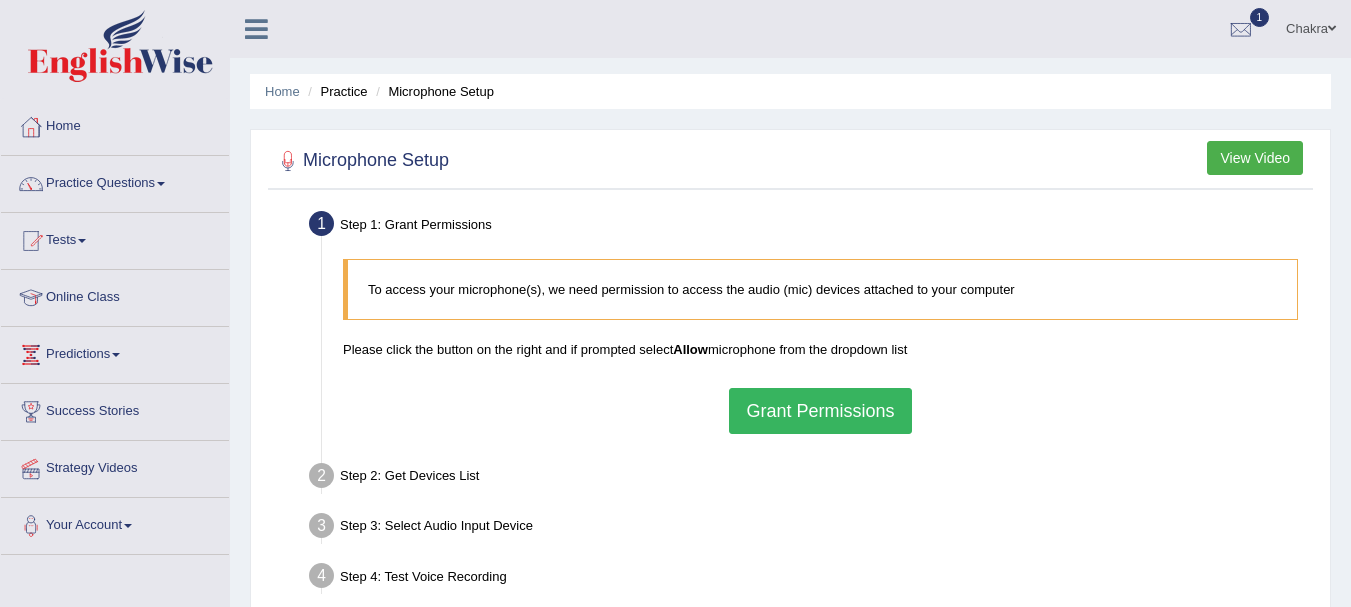 click on "Grant Permissions" at bounding box center (820, 411) 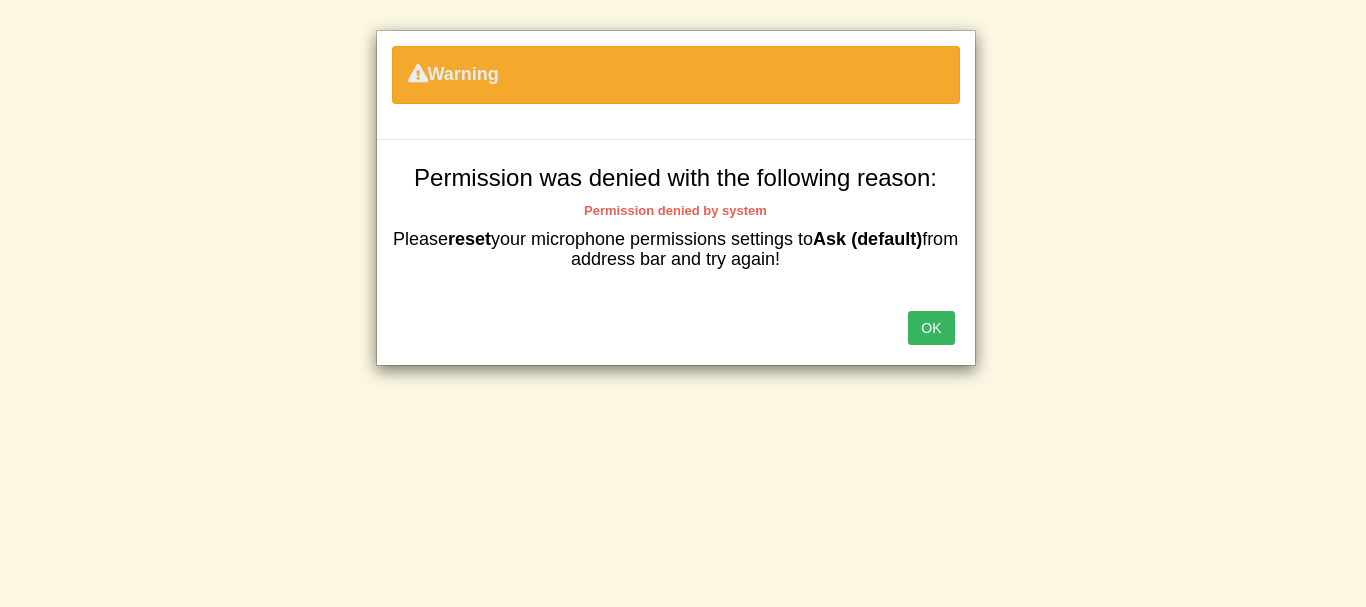 click on "OK" at bounding box center [931, 328] 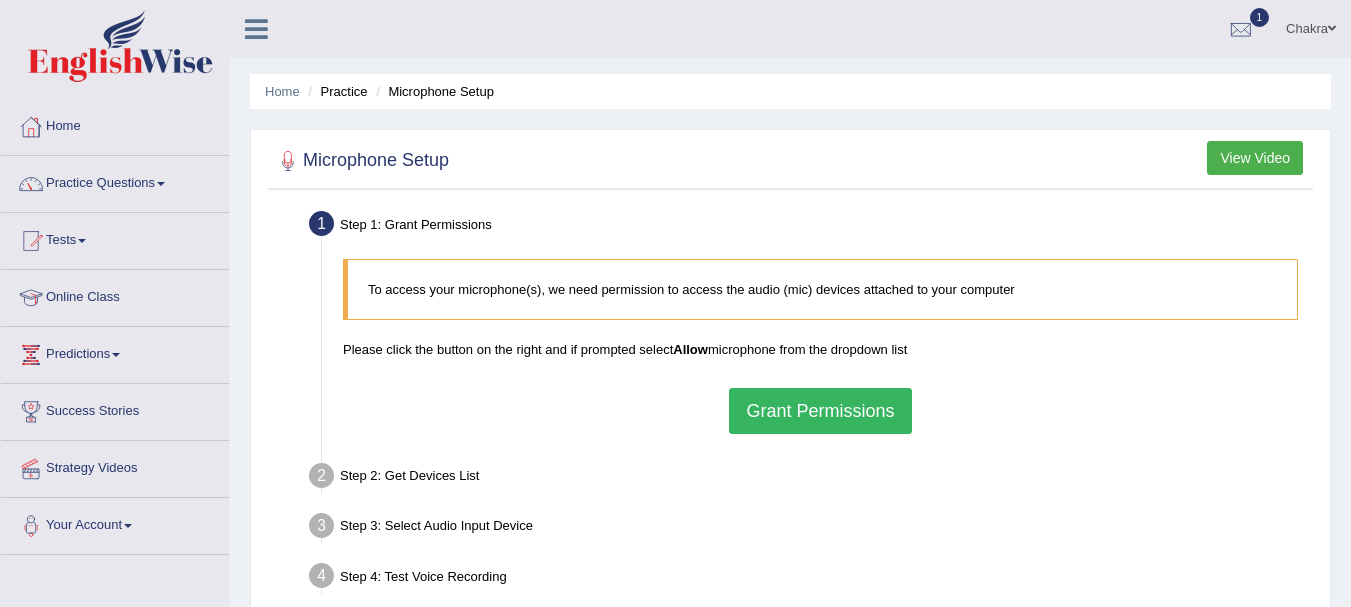 scroll, scrollTop: 0, scrollLeft: 0, axis: both 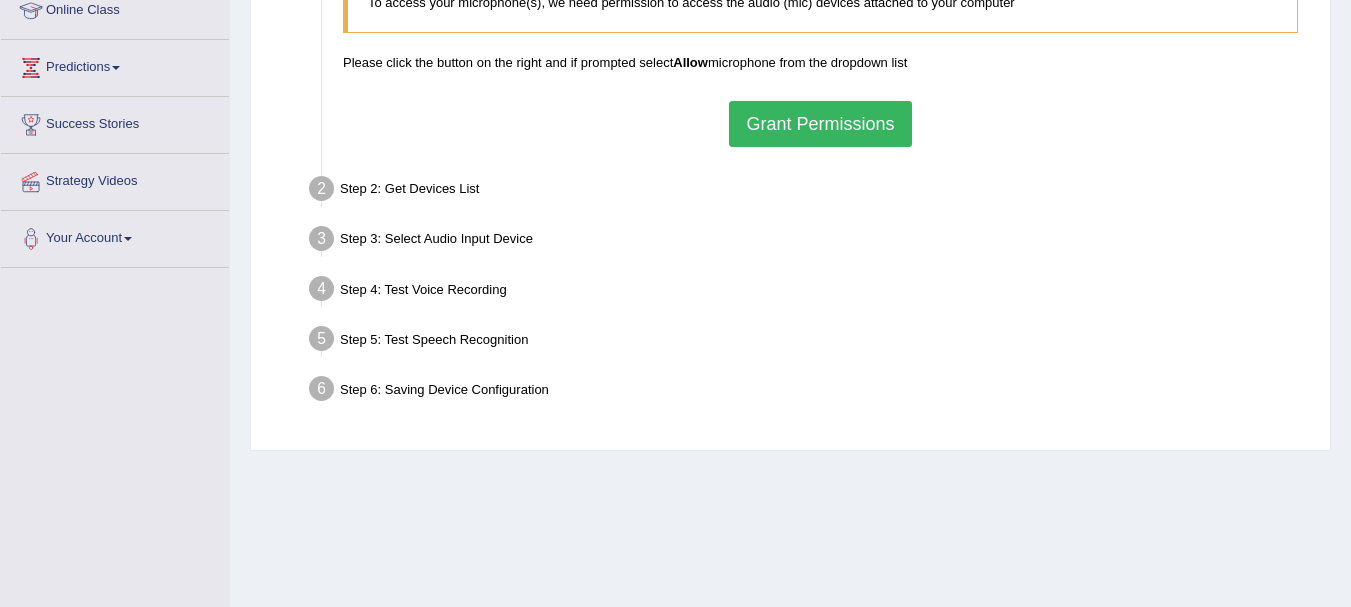 click on "Step 2: Get Devices List" at bounding box center [810, 192] 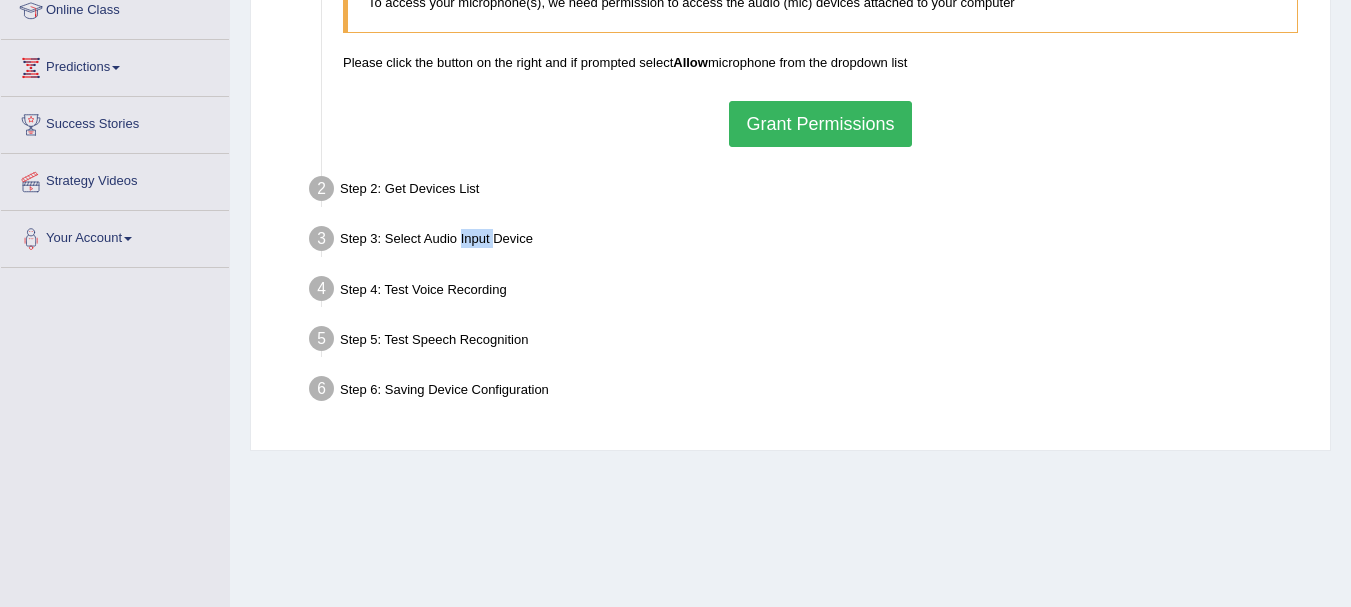 click on "Step 3: Select Audio Input Device  –" at bounding box center (810, 242) 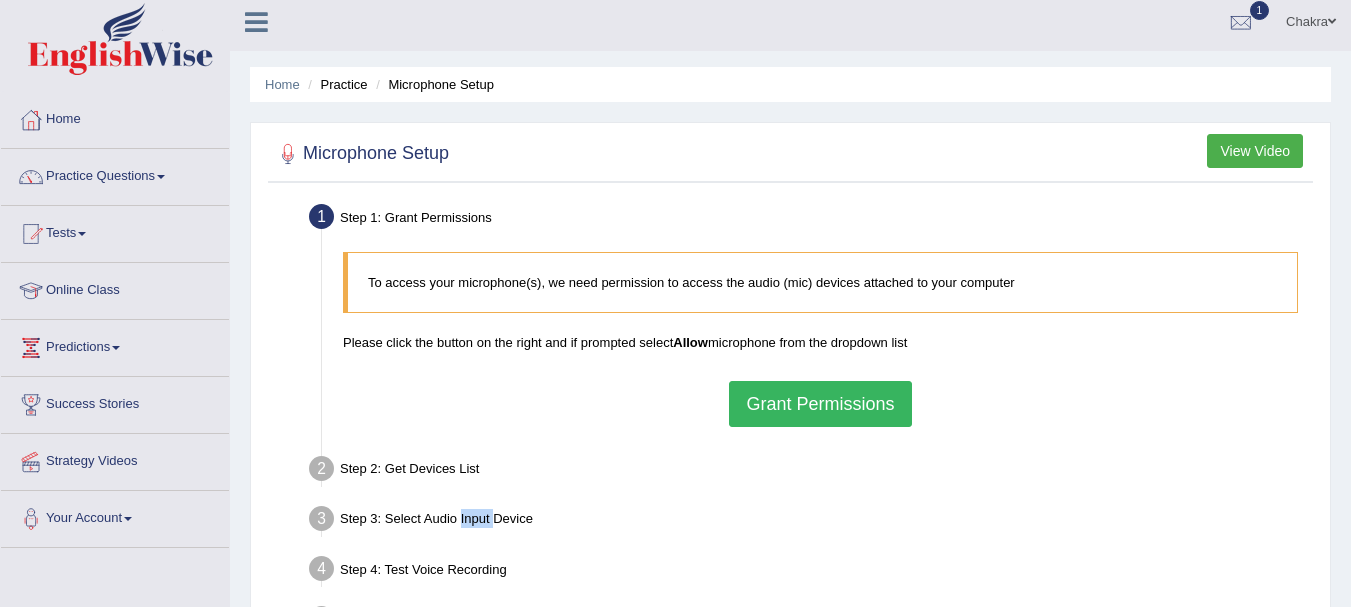 scroll, scrollTop: 0, scrollLeft: 0, axis: both 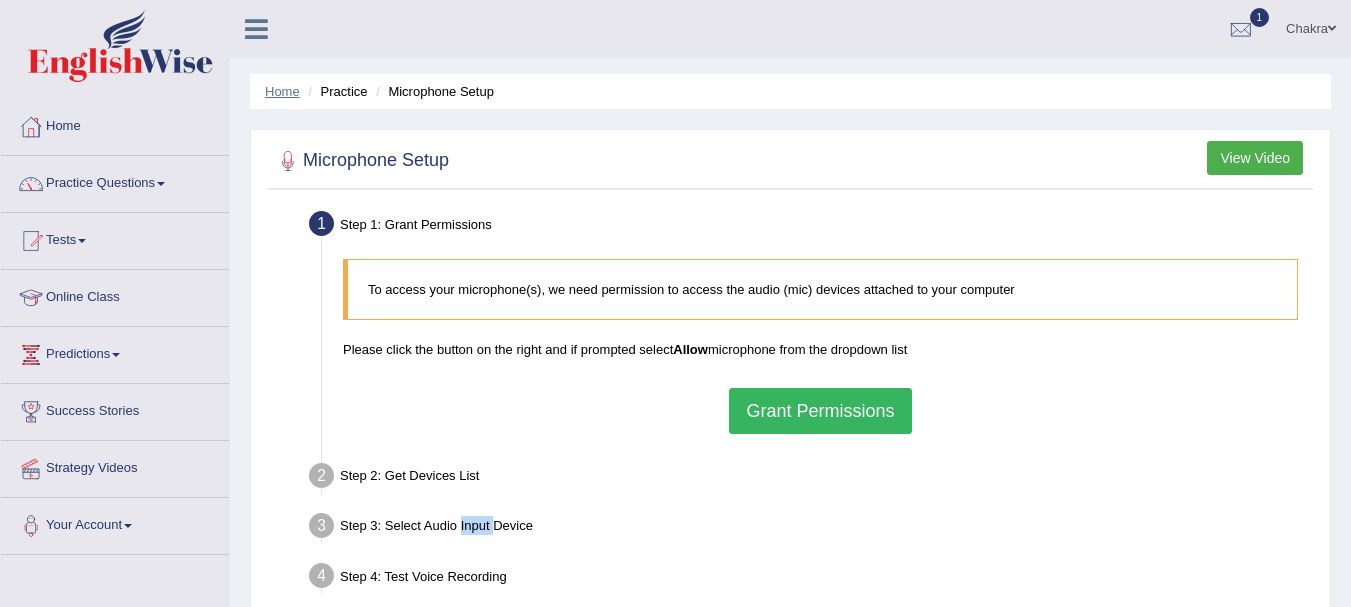 click on "Home" at bounding box center [282, 91] 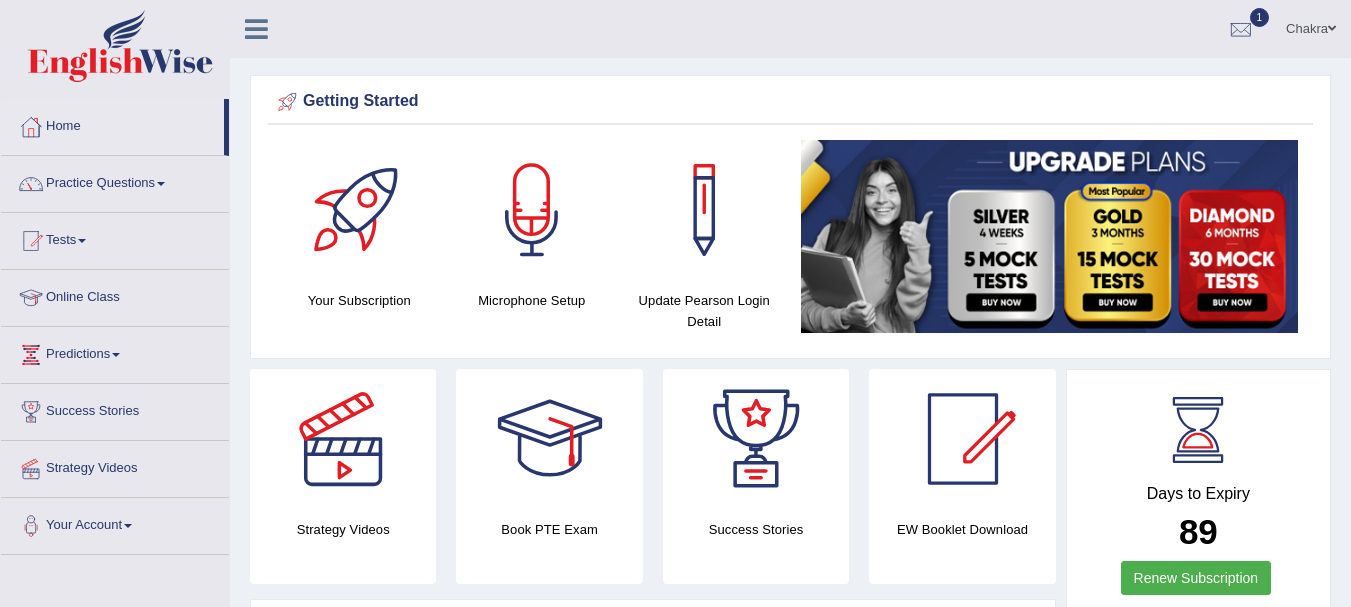 scroll, scrollTop: 0, scrollLeft: 0, axis: both 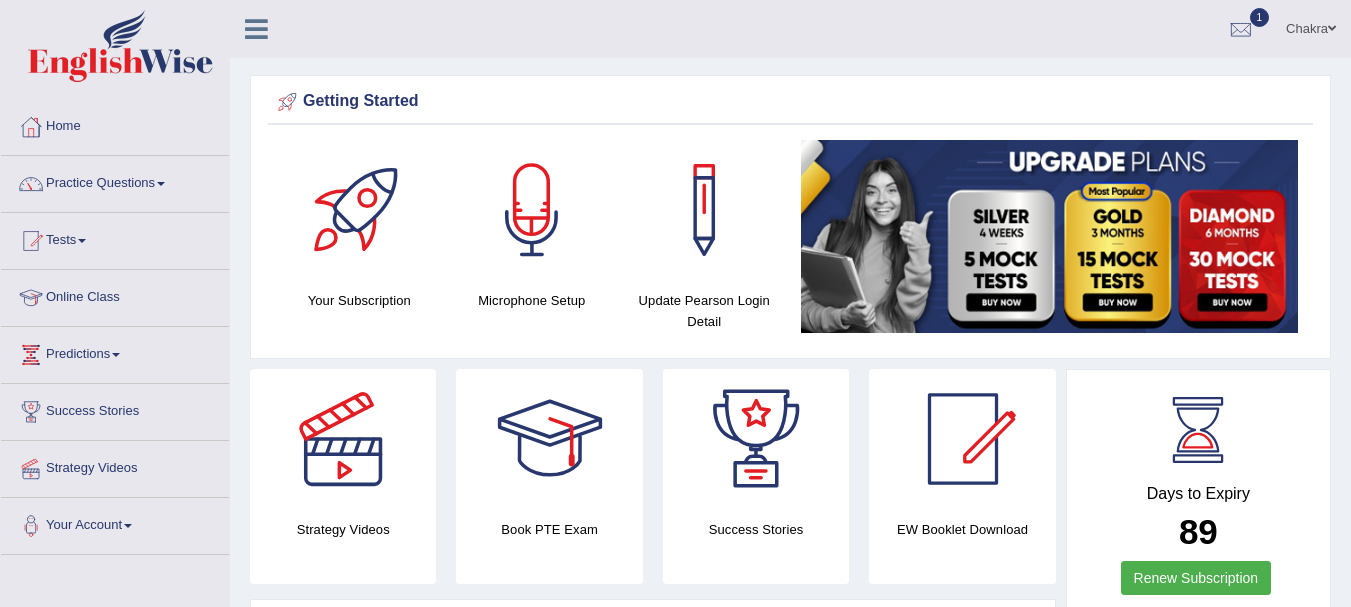 click on "Practice Questions" at bounding box center (115, 181) 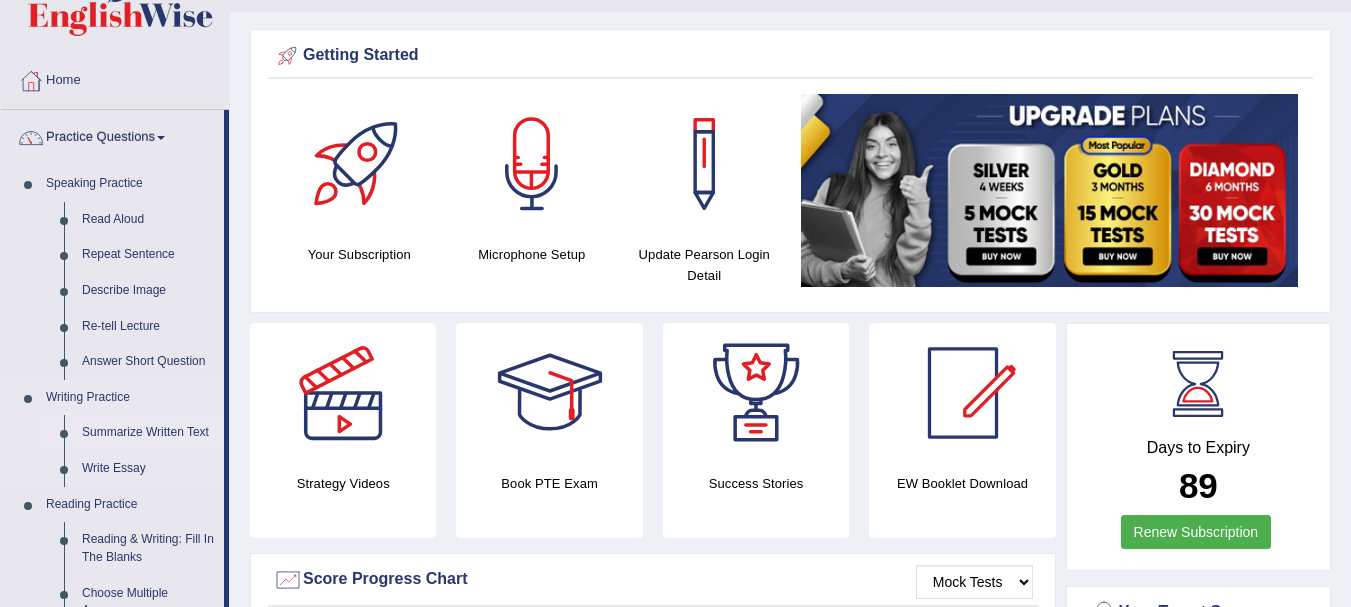 scroll, scrollTop: 47, scrollLeft: 0, axis: vertical 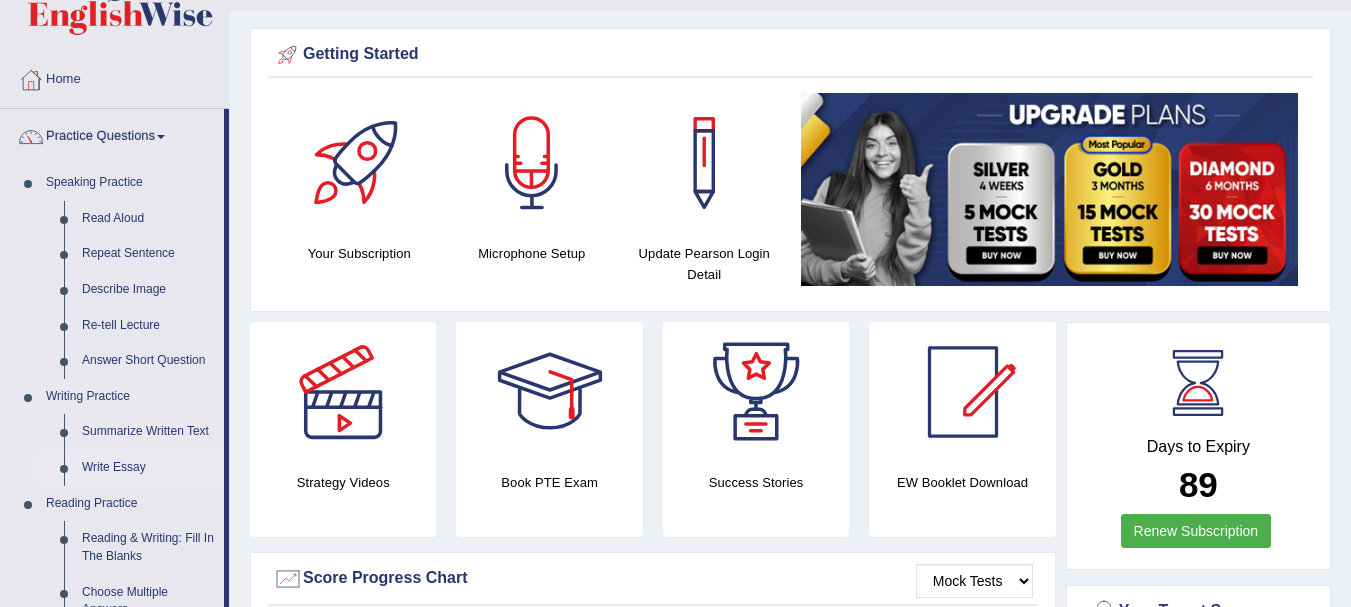 click on "Write Essay" at bounding box center (148, 468) 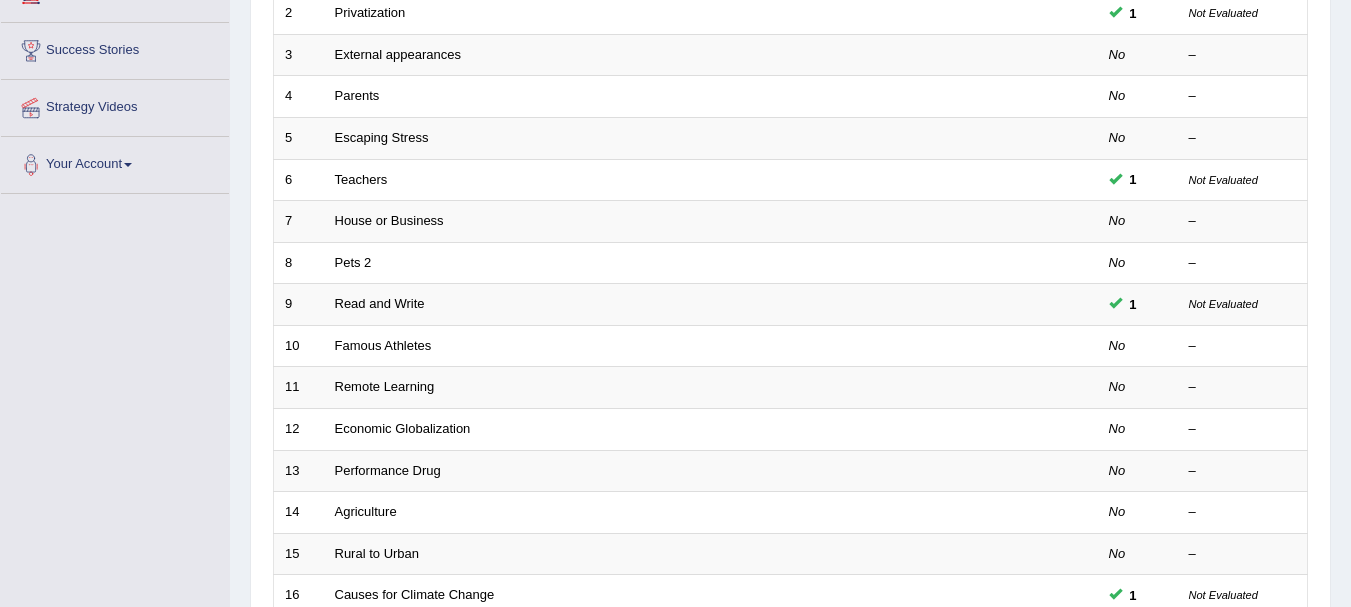 scroll, scrollTop: 361, scrollLeft: 0, axis: vertical 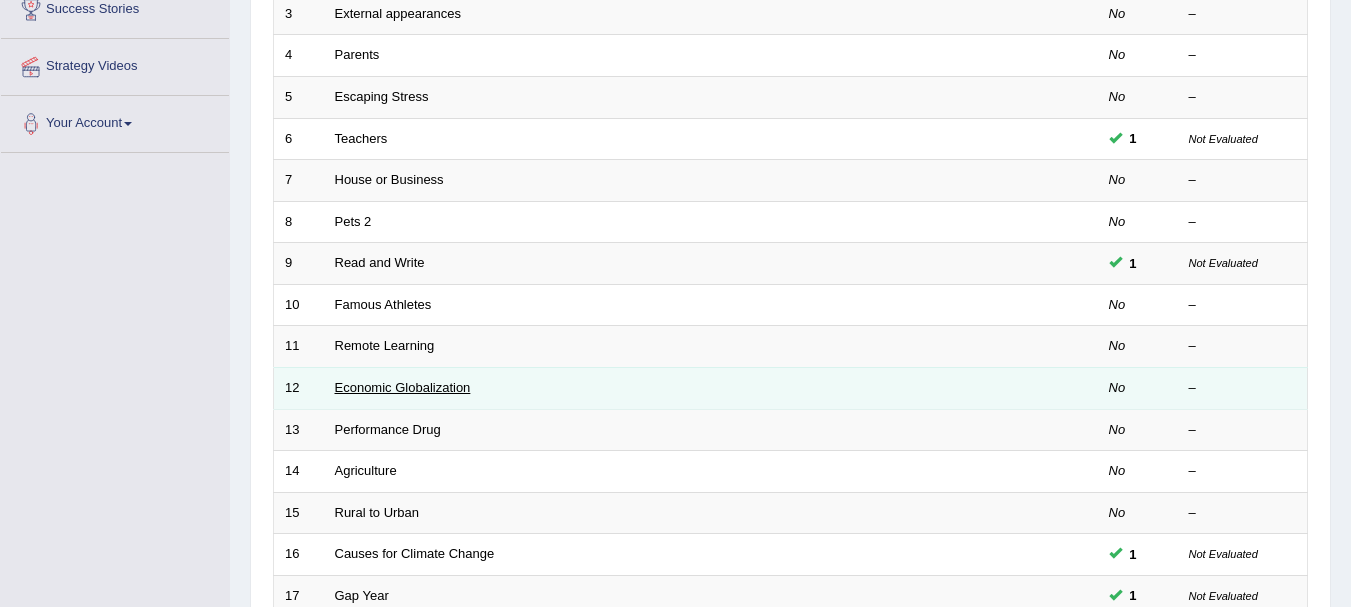click on "Economic Globalization" at bounding box center [403, 387] 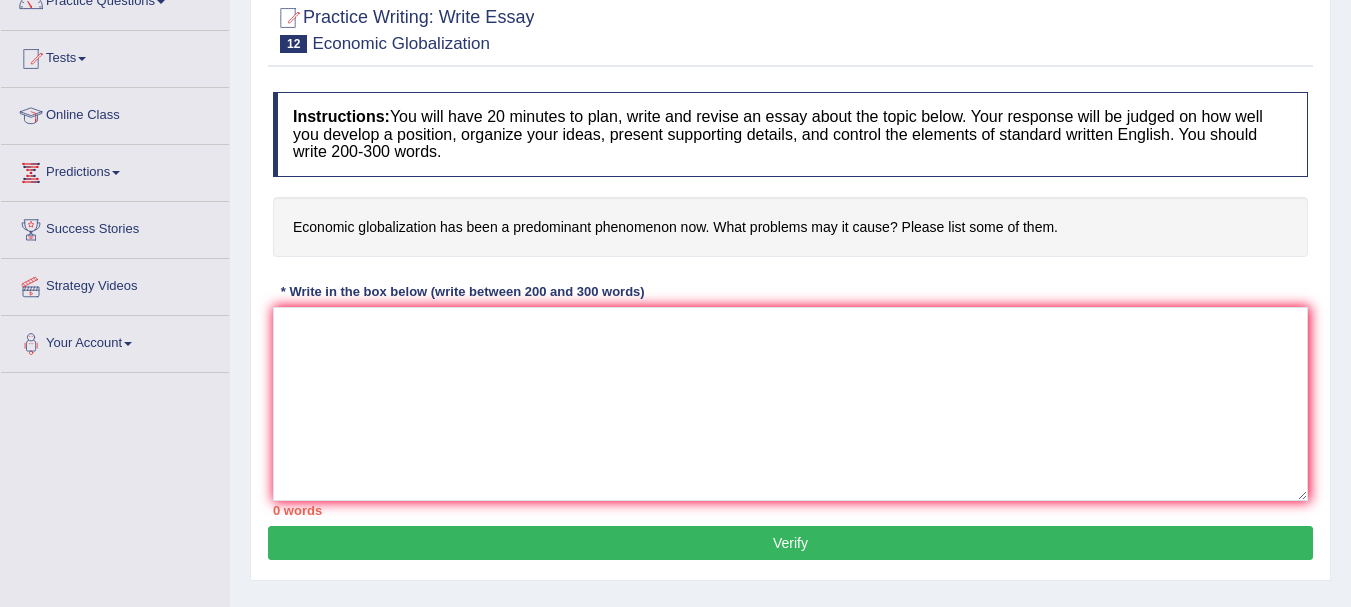scroll, scrollTop: 0, scrollLeft: 0, axis: both 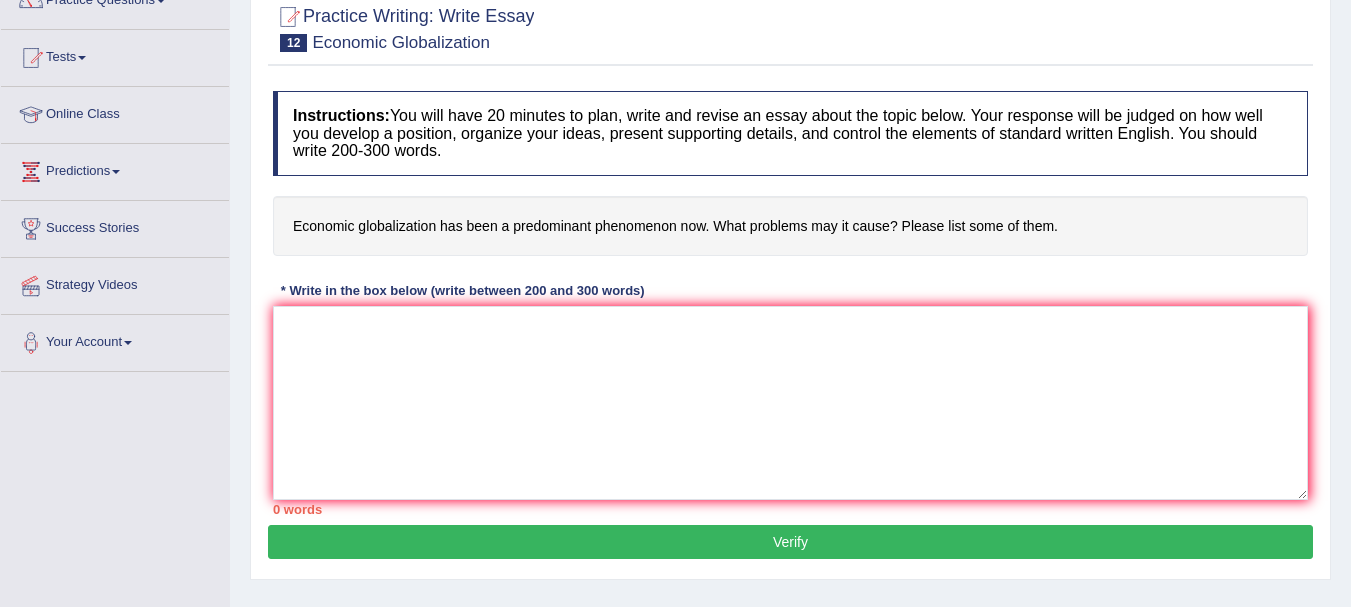 drag, startPoint x: 422, startPoint y: 294, endPoint x: 422, endPoint y: 315, distance: 21 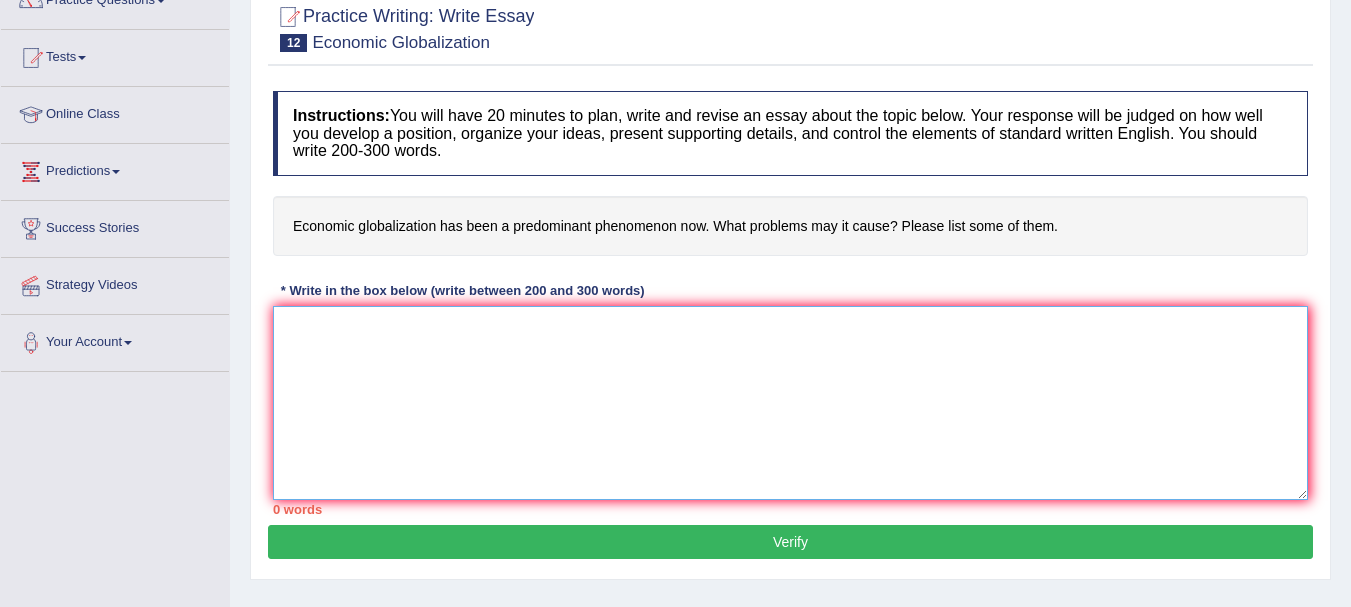 click at bounding box center (790, 403) 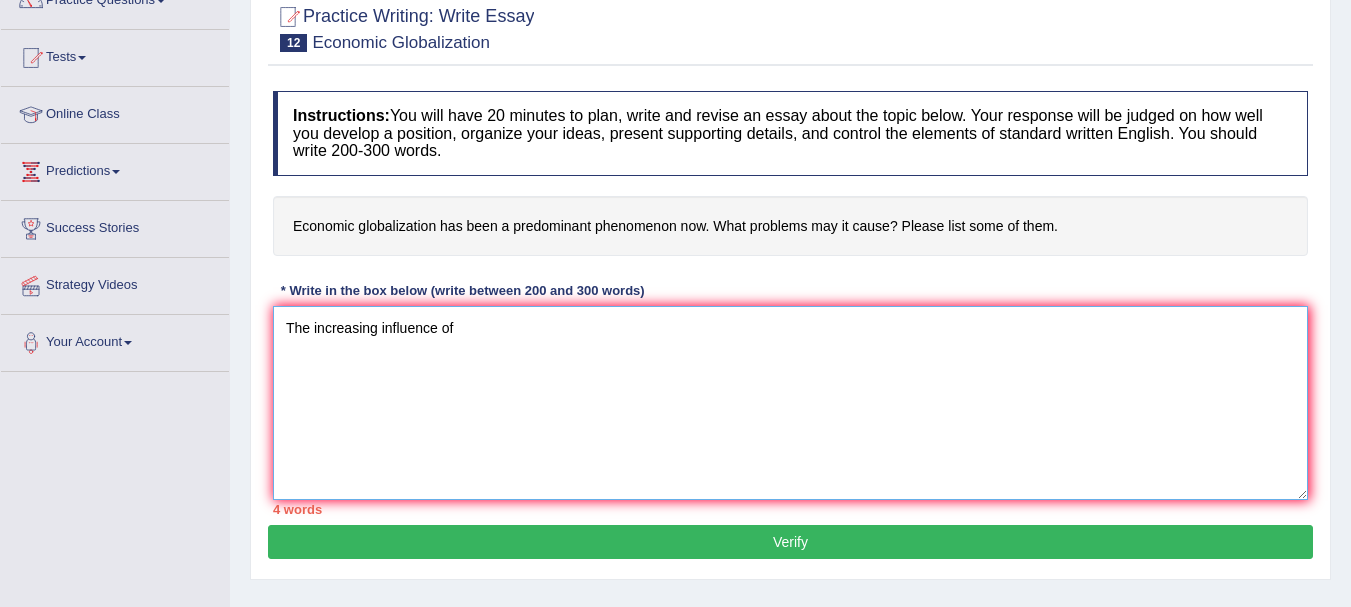 click on "The increasing influence of" at bounding box center (790, 403) 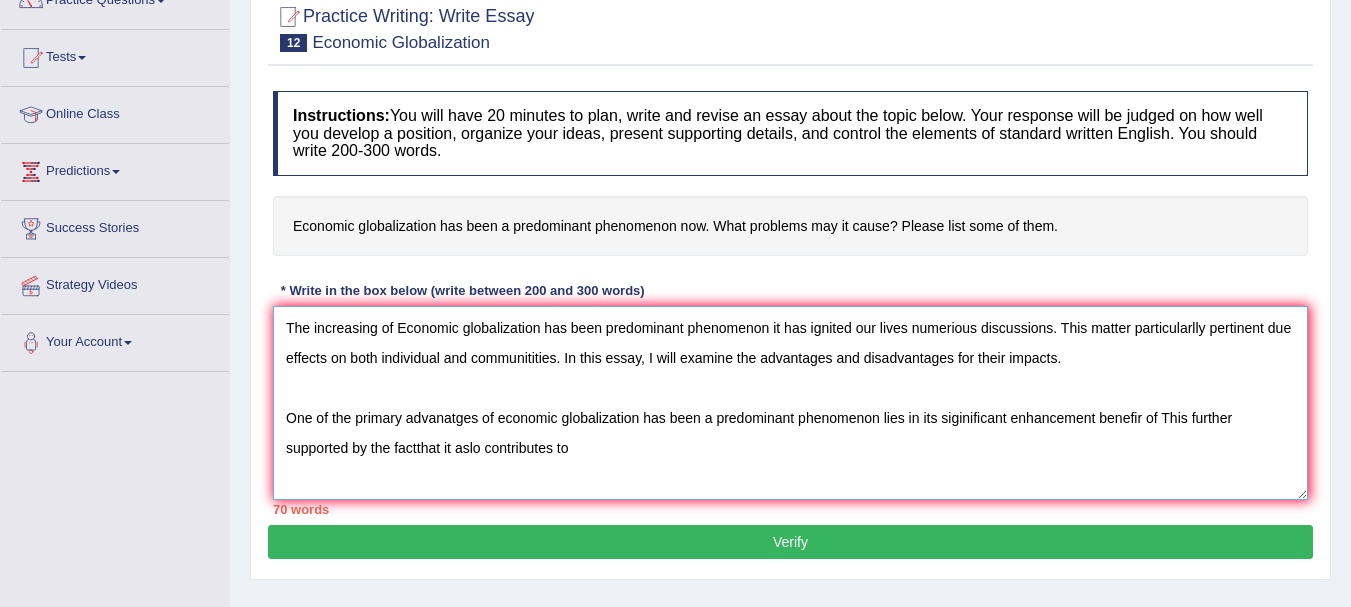 drag, startPoint x: 287, startPoint y: 362, endPoint x: 309, endPoint y: 368, distance: 22.803509 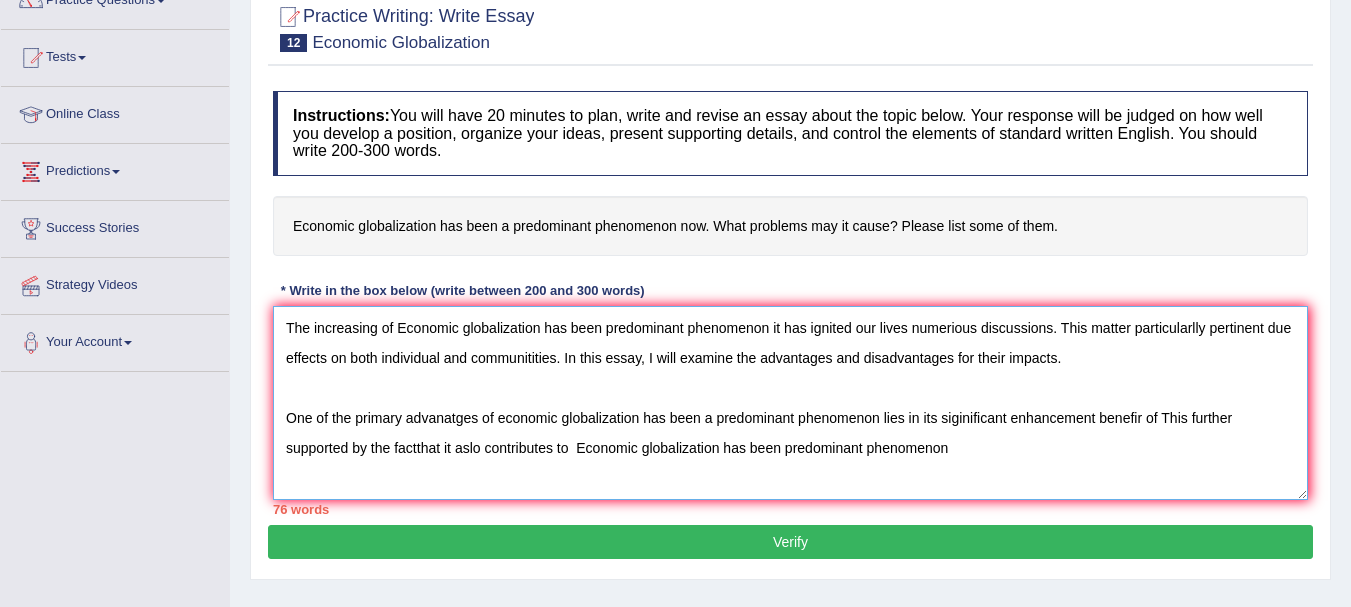 click on "The increasing of Economic globalization has been predominant phenomenon it has ignited our lives numerious discussions. This matter particularlly pertinent due effects on both individual and communitities. In this essay, I will examine the advantages and disadvantages for their impacts.
One of the primary advanatges of economic globalization has been a predominant phenomenon lies in its siginificant enhancement benefir of This further supported by the factthat it aslo contributes to  Economic globalization has been predominant phenomenon" at bounding box center [790, 403] 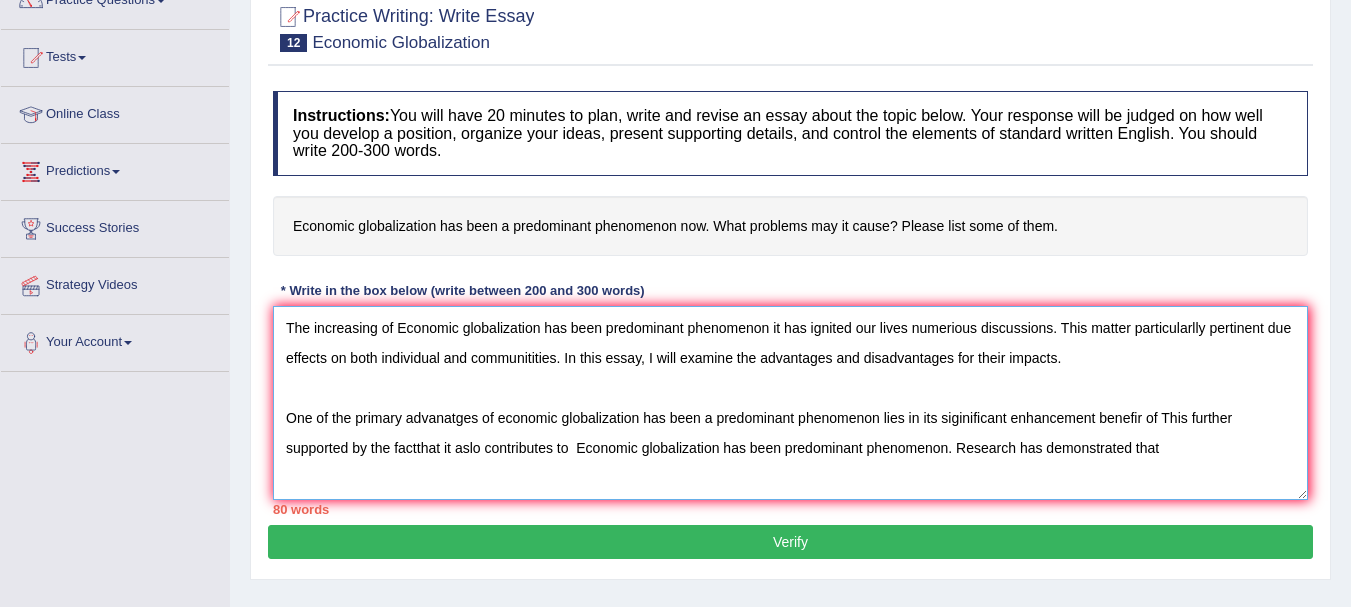 paste on "Economic globalization has been predominant phenomenon" 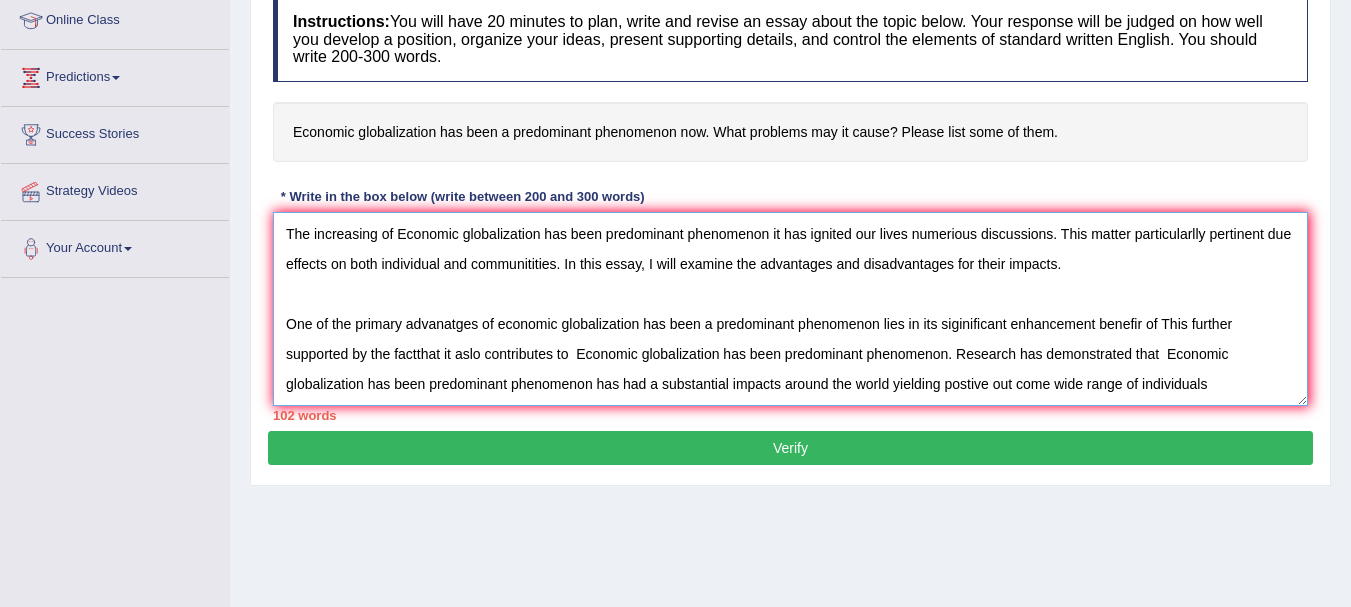 scroll, scrollTop: 279, scrollLeft: 0, axis: vertical 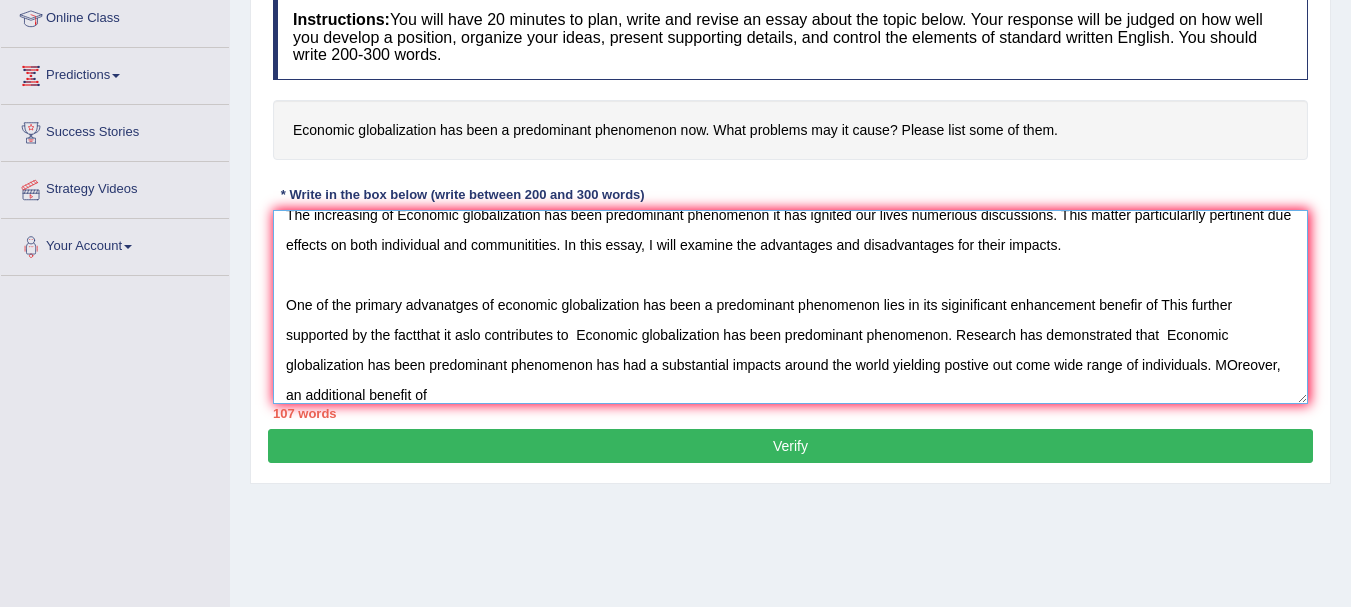 paste on "Economic globalization has been predominant phenomenon" 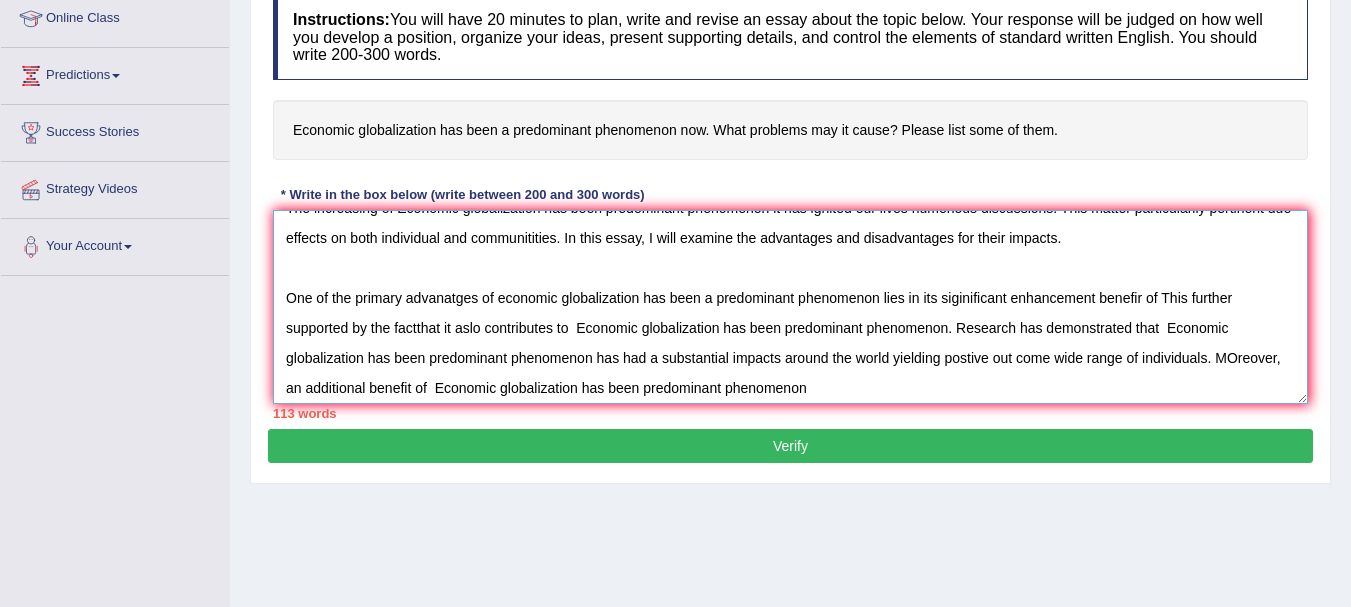 scroll, scrollTop: 30, scrollLeft: 0, axis: vertical 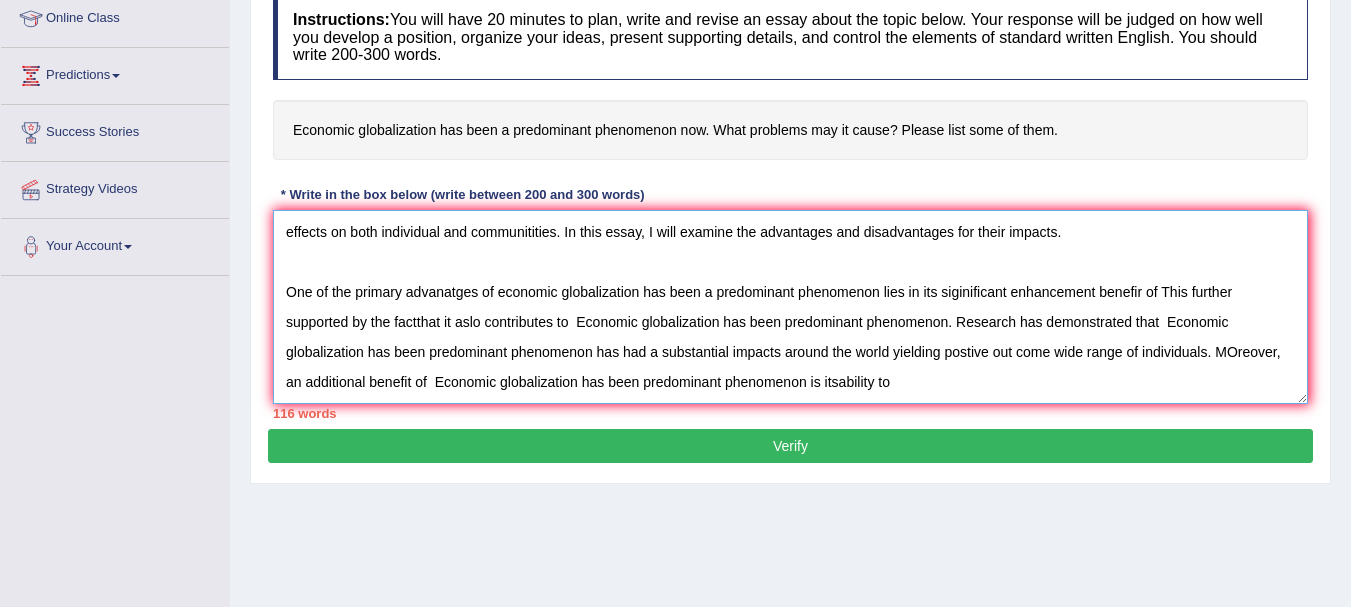 paste on "Economic globalization has been predominant phenomenon" 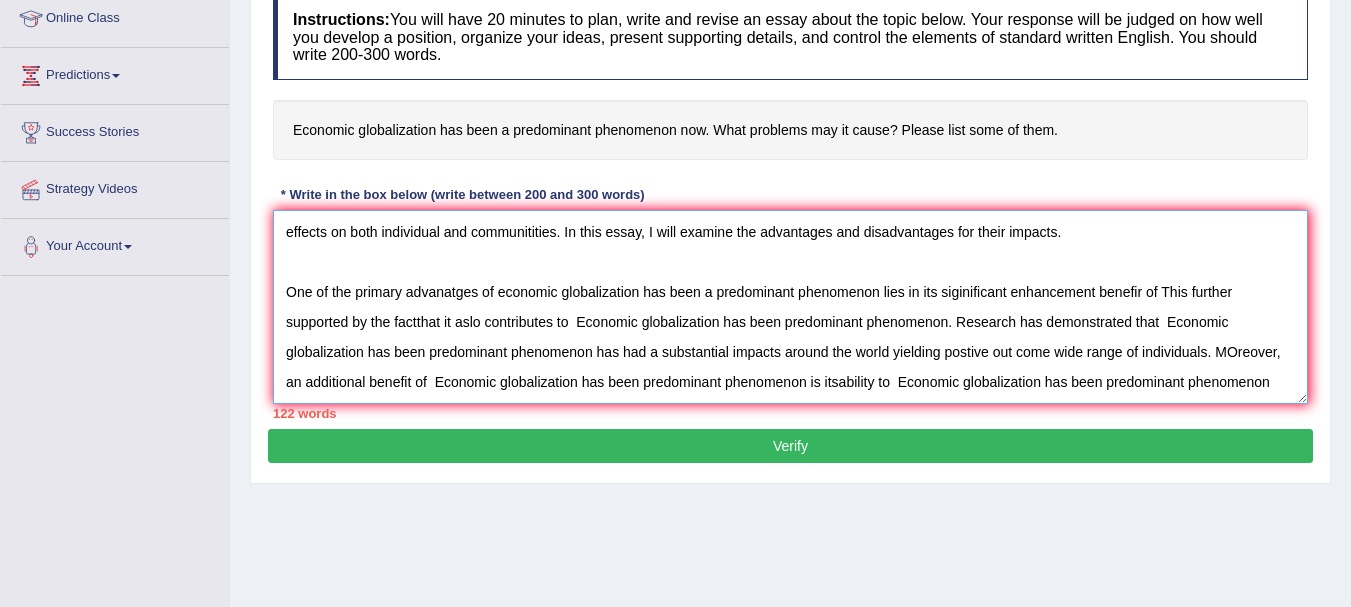 scroll, scrollTop: 47, scrollLeft: 0, axis: vertical 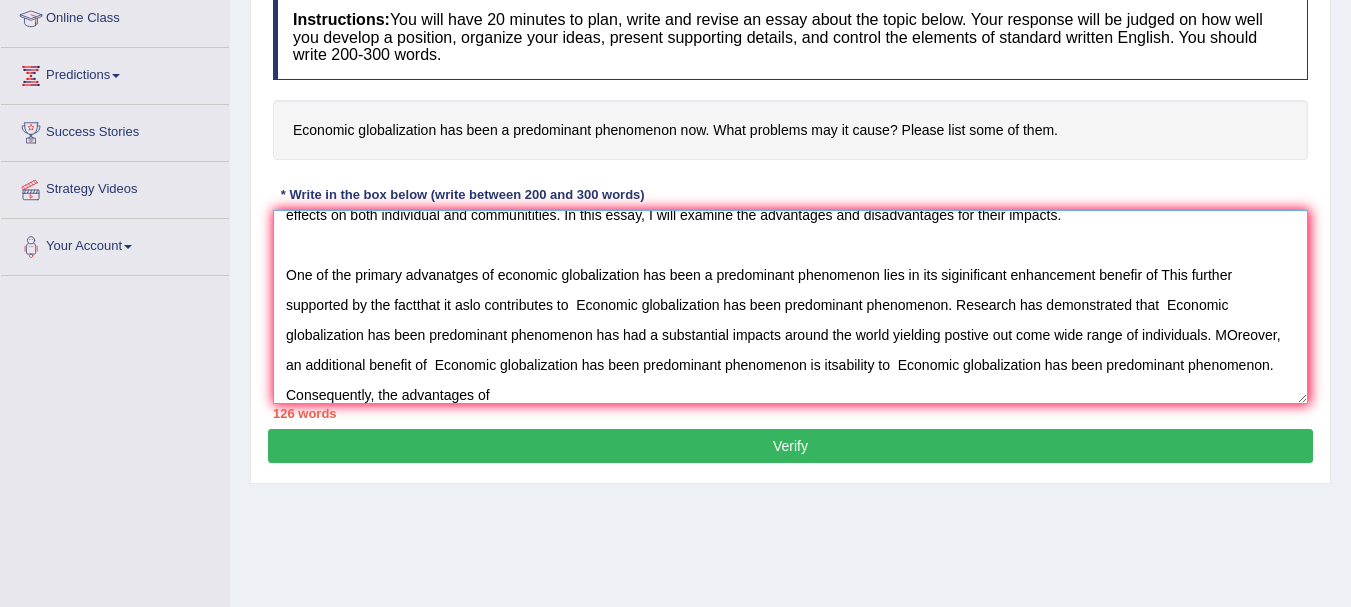 paste on "Economic globalization has been predominant phenomenon" 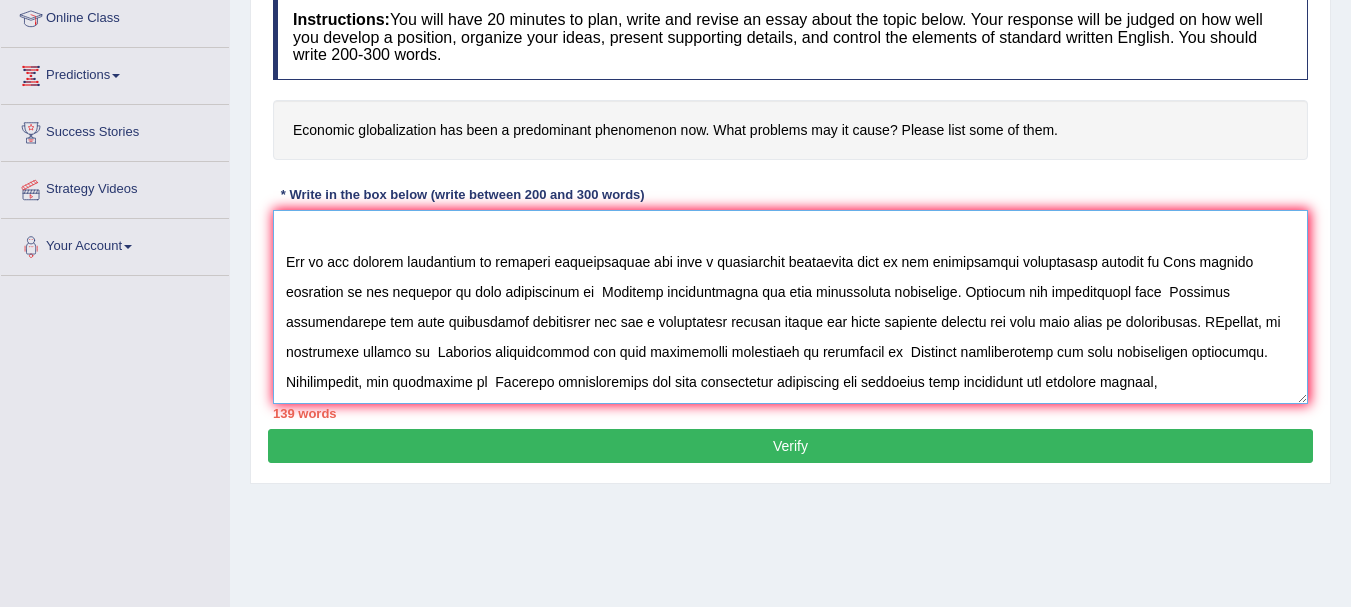 scroll, scrollTop: 107, scrollLeft: 0, axis: vertical 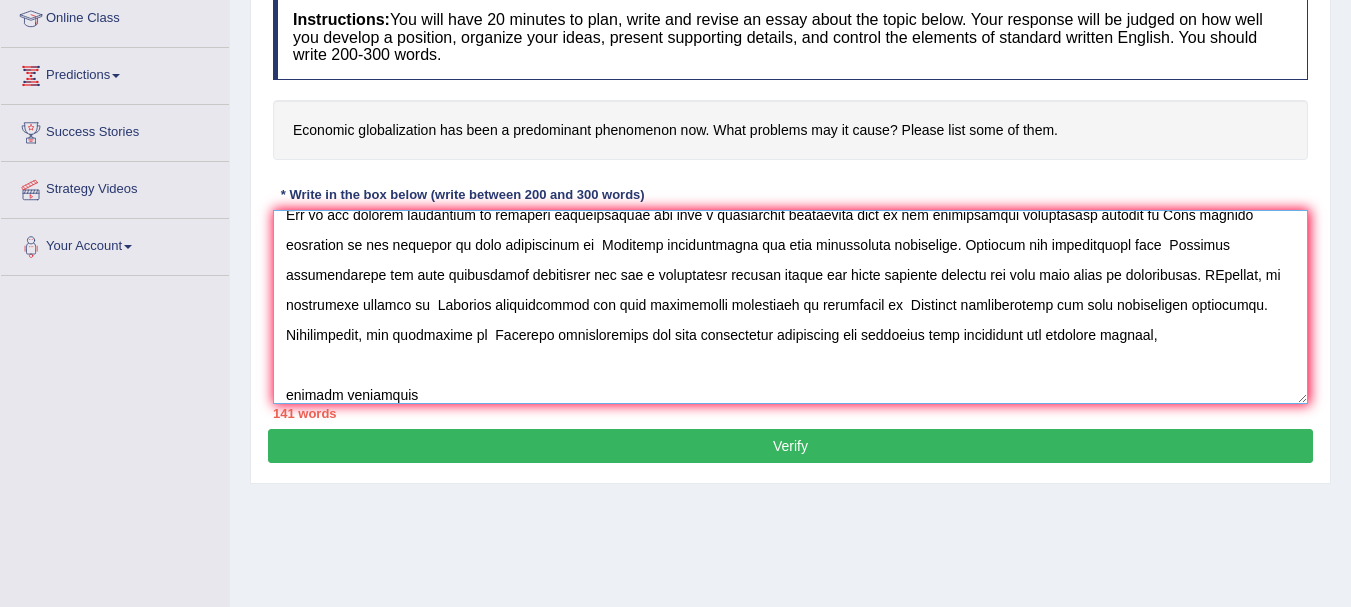 click at bounding box center [790, 307] 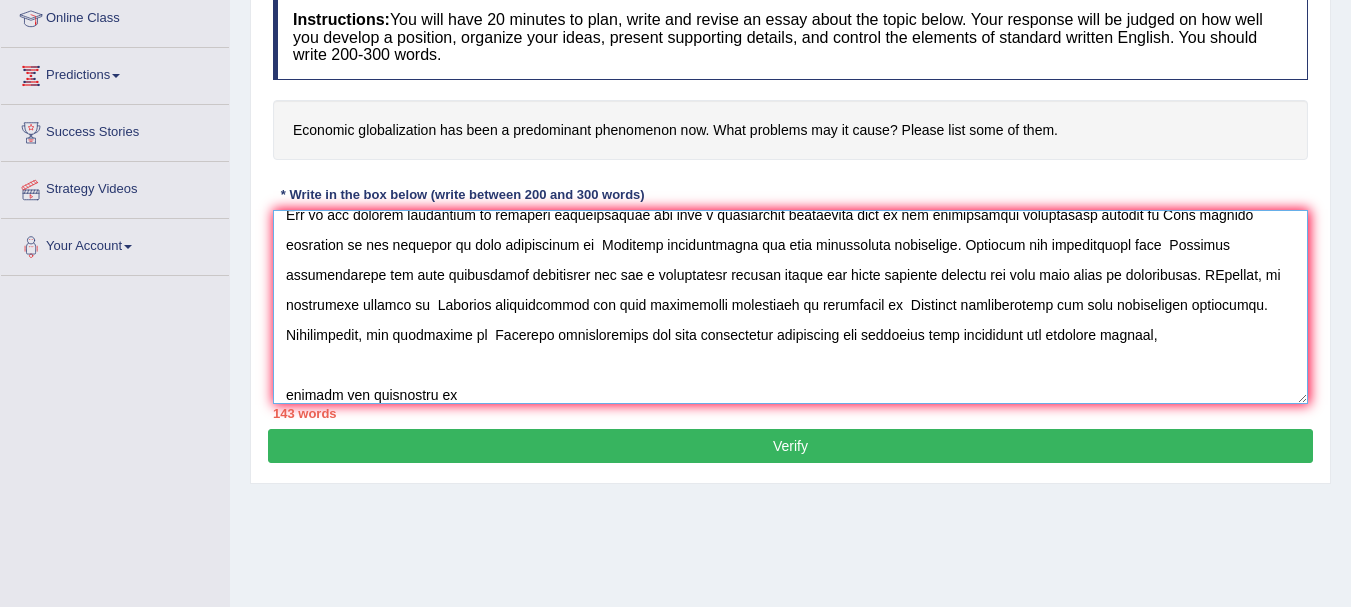 paste on "Economic globalization has been predominant phenomenon" 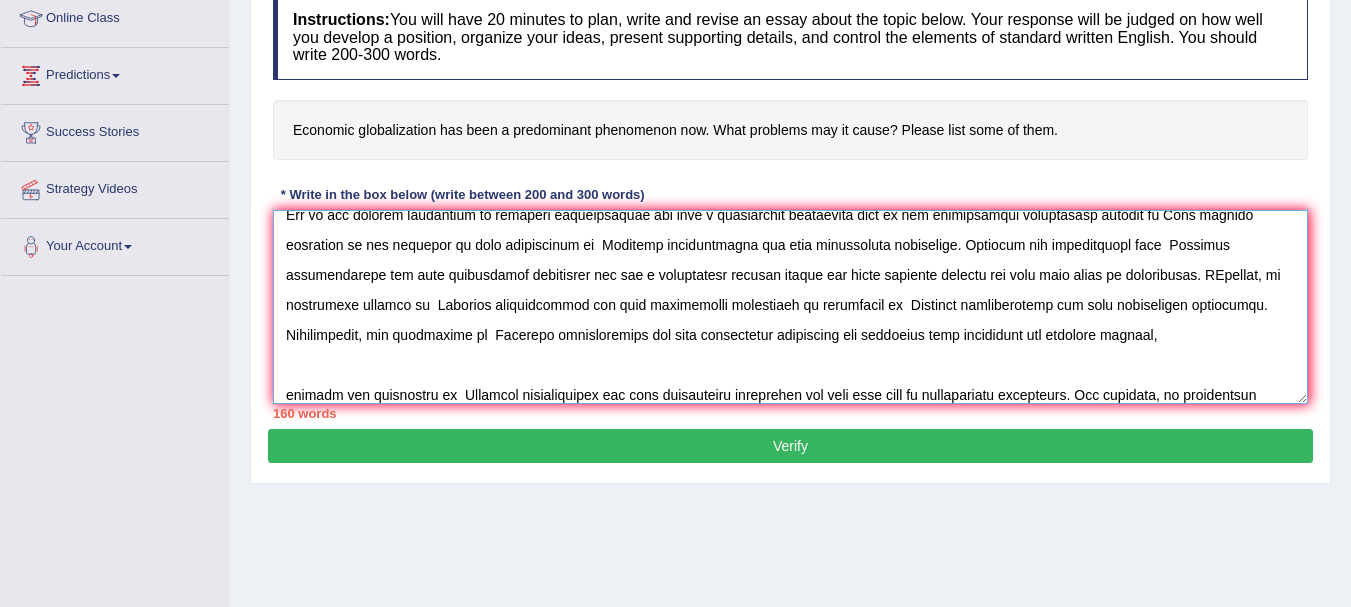 scroll, scrollTop: 137, scrollLeft: 0, axis: vertical 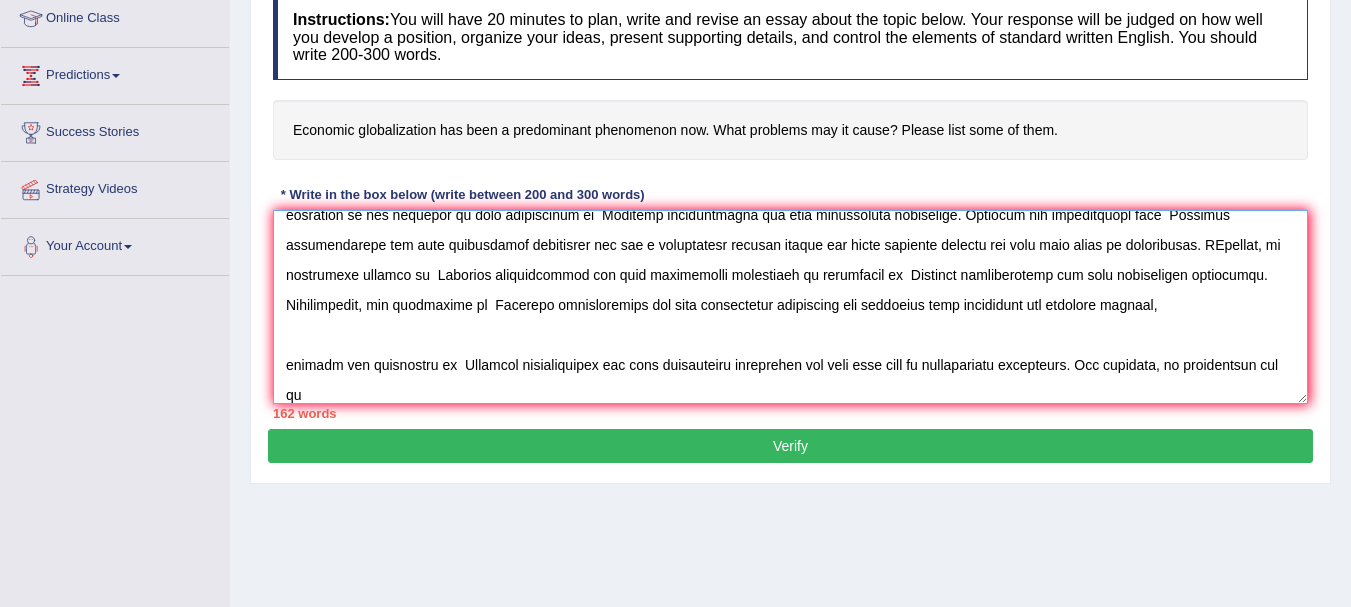 paste on "Economic globalization has been predominant phenomenon" 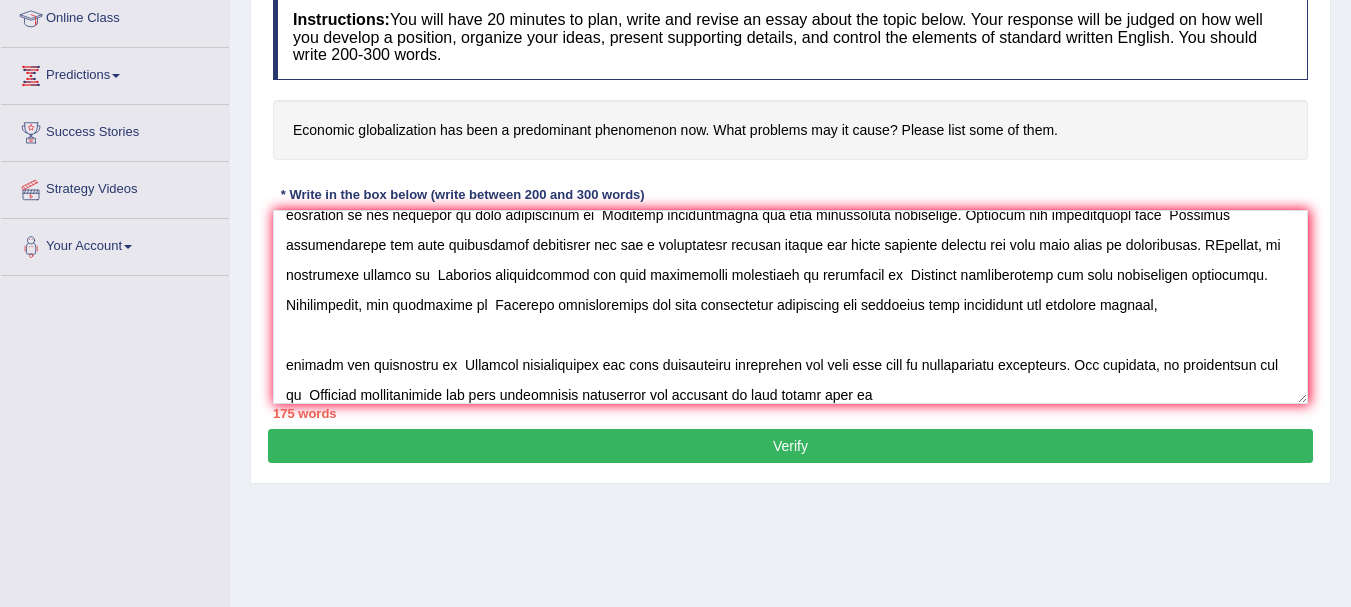 click on "Home
Practice
Writing: Write Essay
Economic Globalization
« Prev Next »  Report Question  Re-Attempt
Practice Writing: Write Essay
12
Economic Globalization
Instructions:  You will have 20 minutes to plan, write and revise an essay about the topic below. Your response will be judged on how well you develop a position, organize your ideas, present supporting details, and control the elements of standard written English. You should write 200-300 words.
Economic globalization has been a predominant phenomenon now. What problems may it cause? Please list some of them. * Write in the box below (write between 200 and 300 words) 175 words Written Keywords: A.I. Engine Result: Processing... 90-Points (9-Bands) Sample Answer: . Verify" at bounding box center [790, 221] 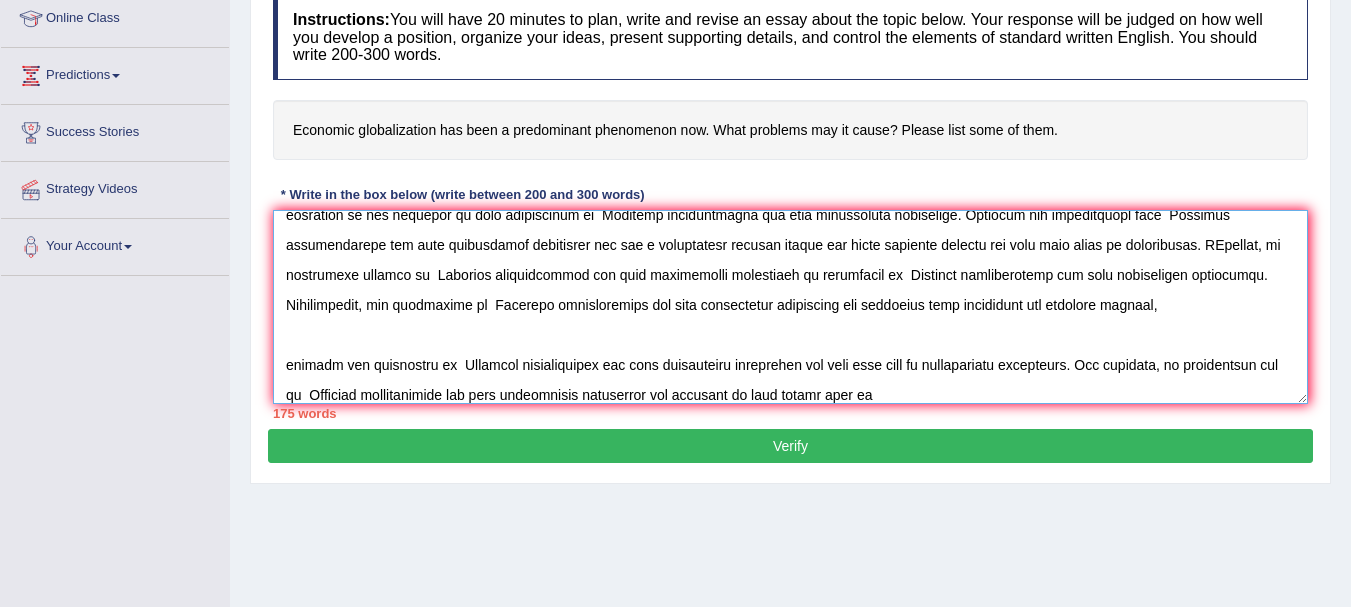 scroll, scrollTop: 150, scrollLeft: 0, axis: vertical 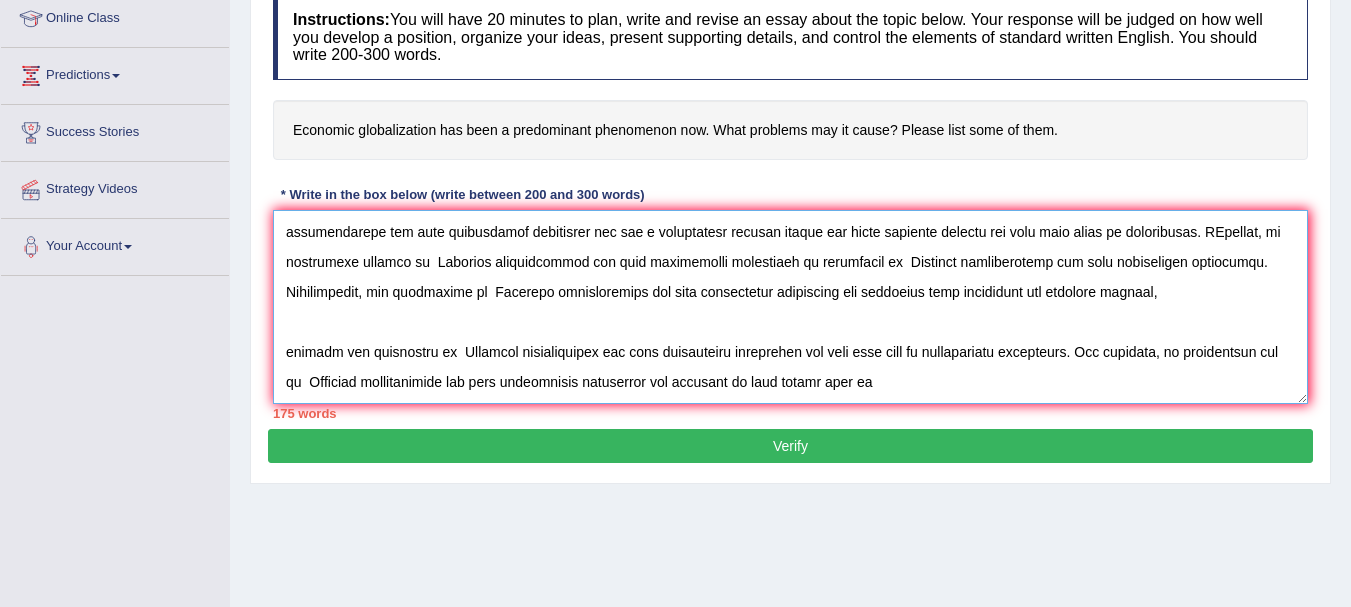 click at bounding box center (790, 307) 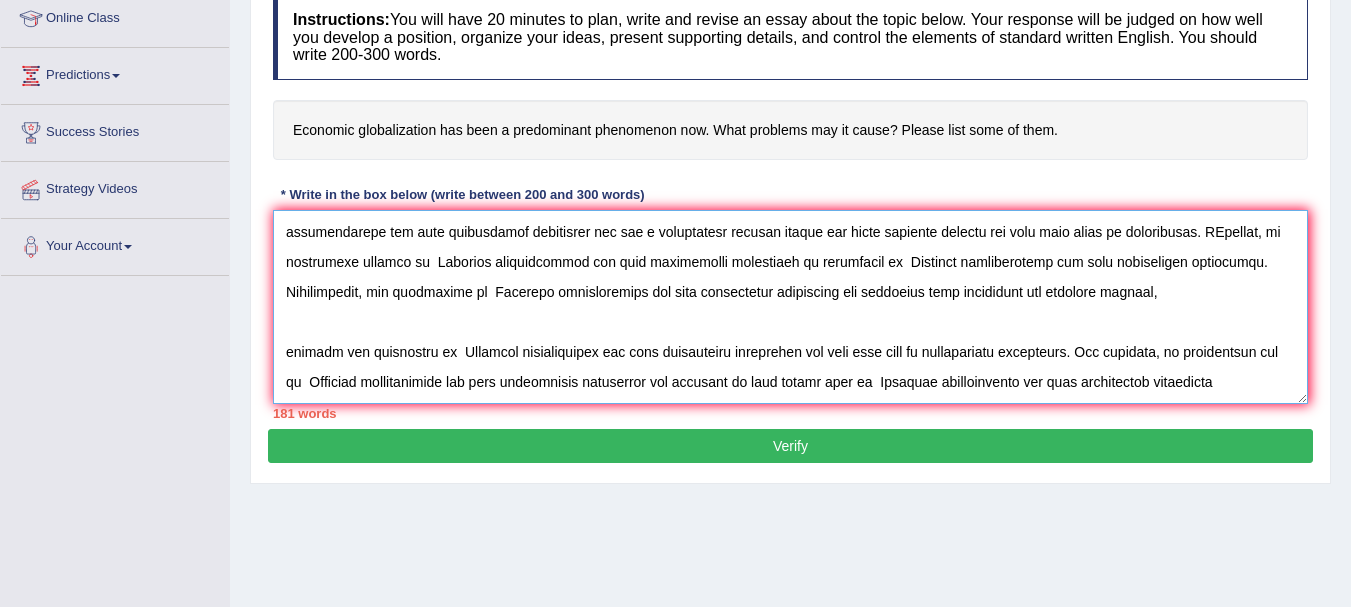 scroll, scrollTop: 167, scrollLeft: 0, axis: vertical 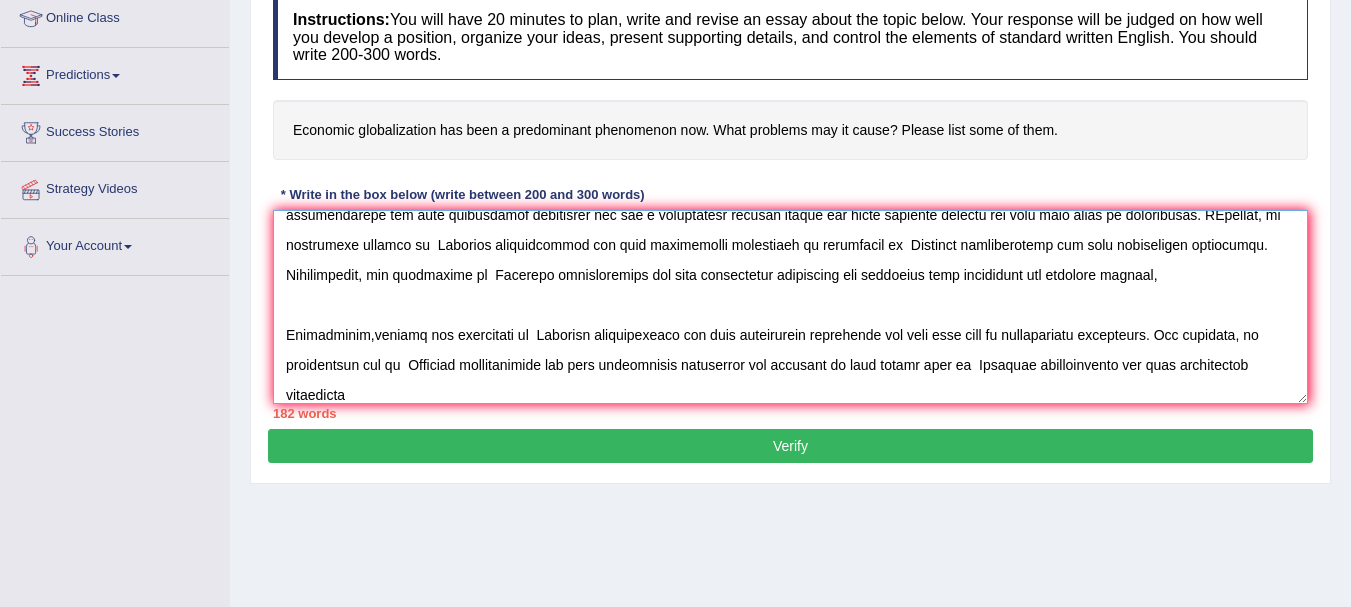click at bounding box center [790, 307] 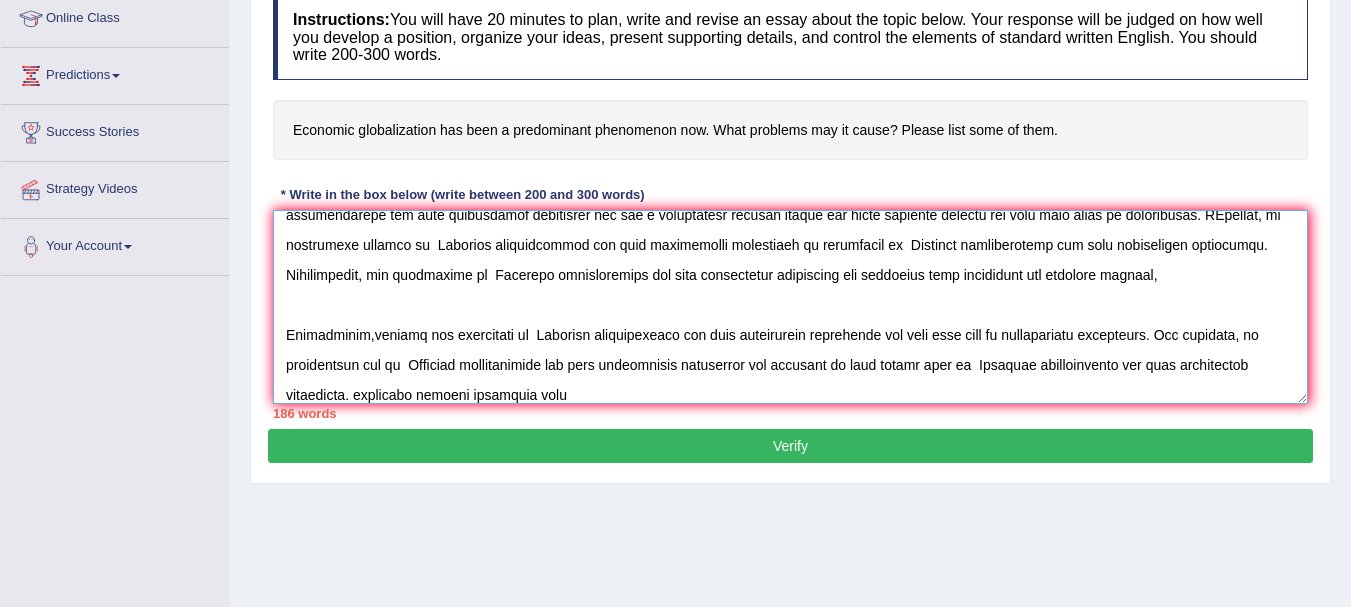 paste on "Economic globalization has been predominant phenomenon" 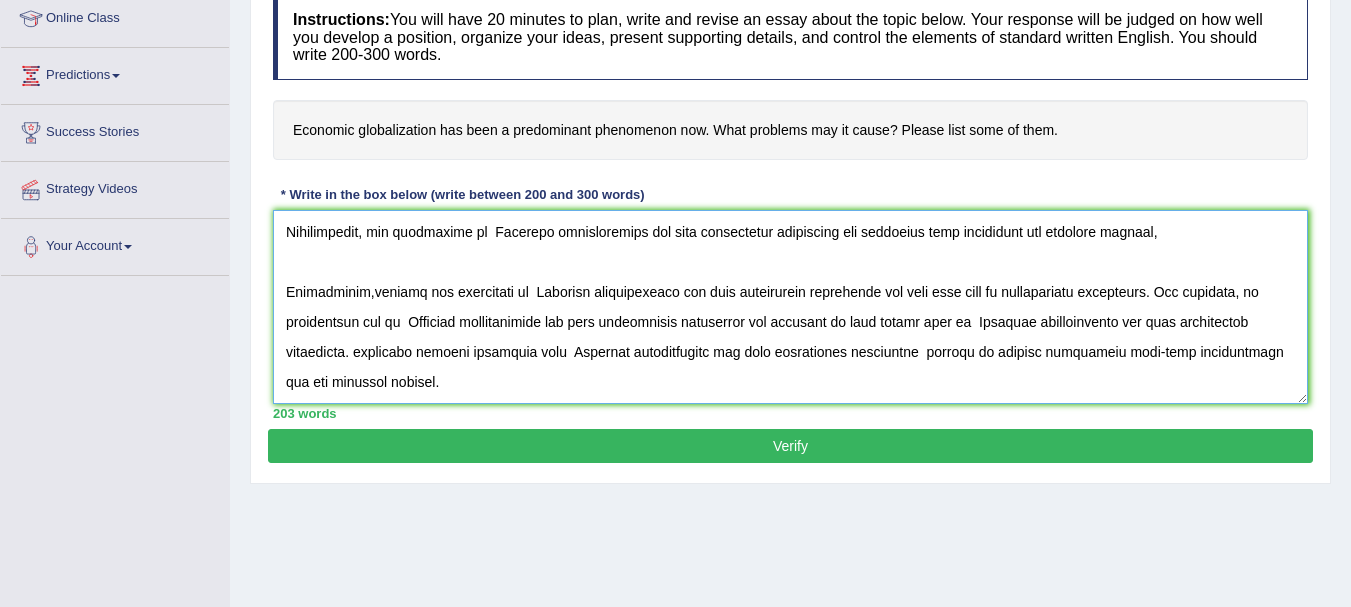 scroll, scrollTop: 257, scrollLeft: 0, axis: vertical 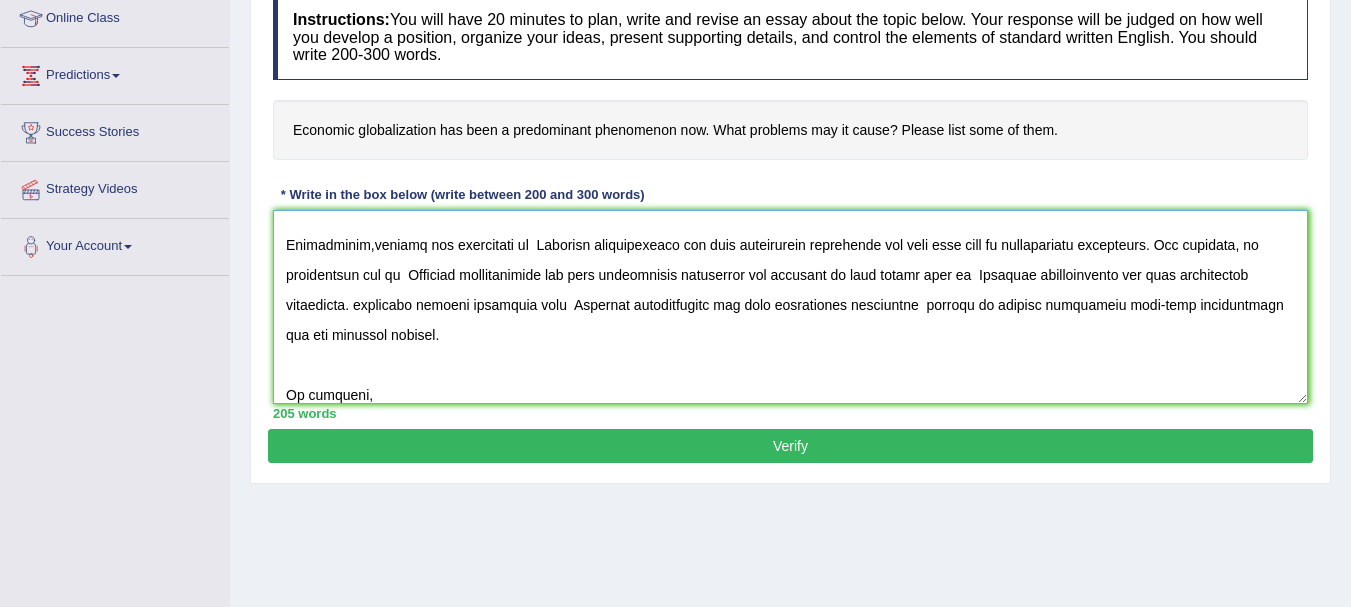 paste on "Economic globalization has been predominant phenomenon" 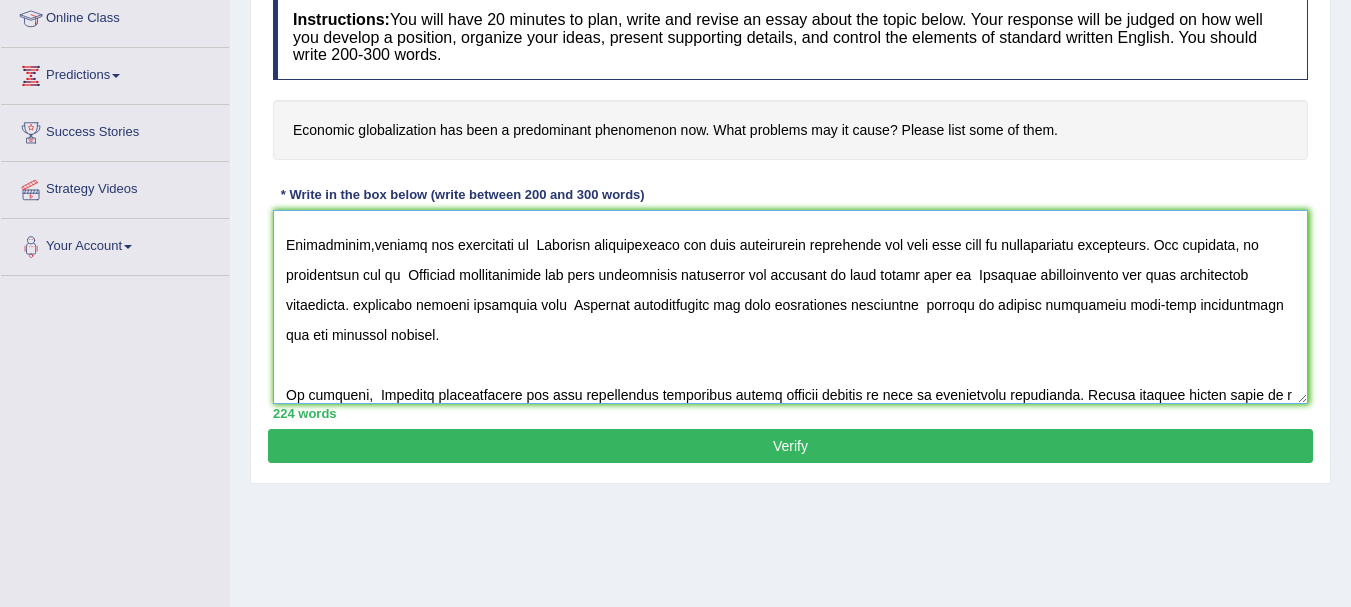 scroll, scrollTop: 287, scrollLeft: 0, axis: vertical 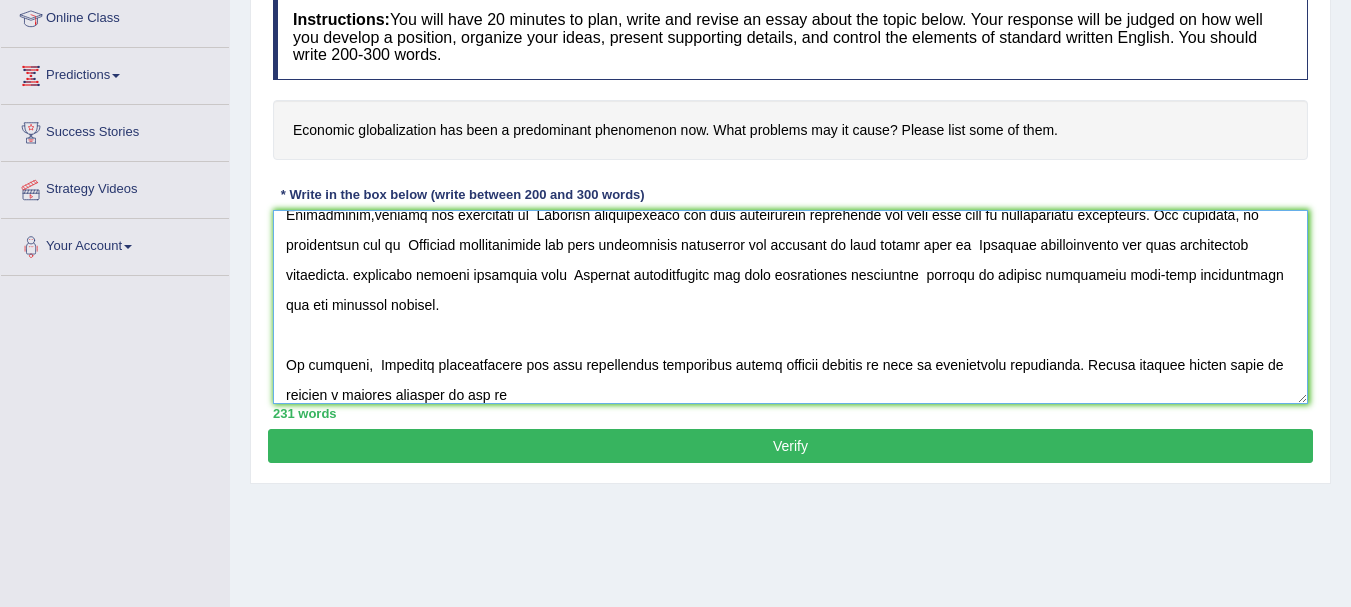 paste on "Economic globalization has been predominant phenomenon" 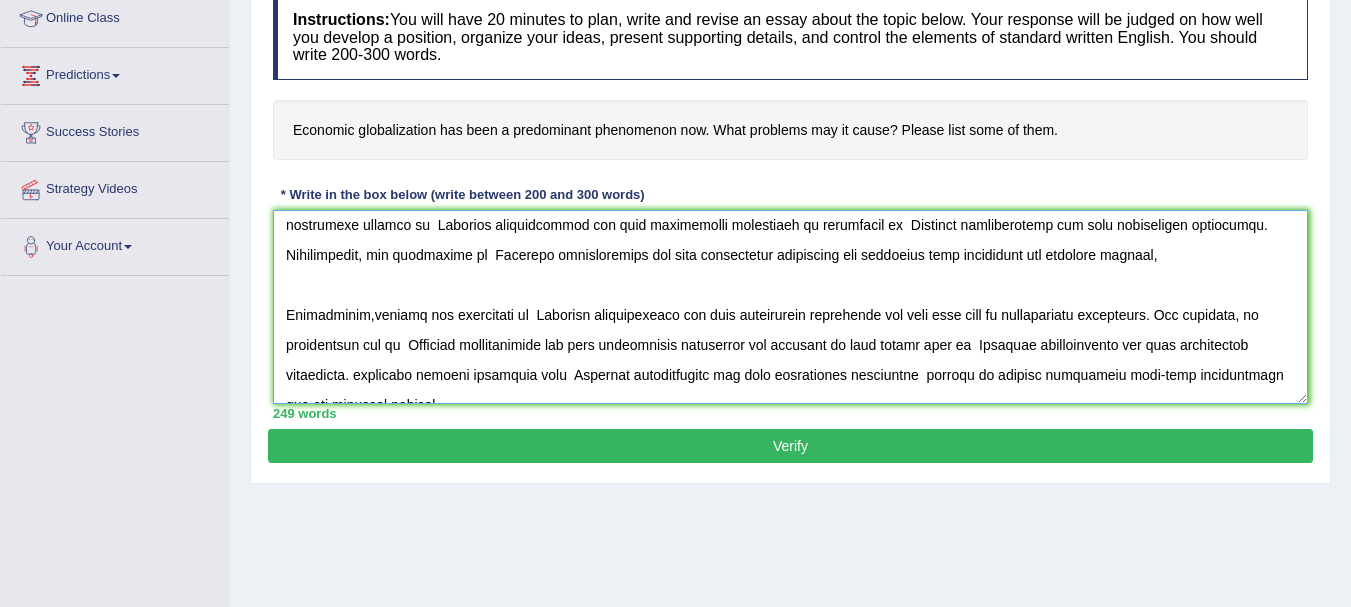 scroll, scrollTop: 185, scrollLeft: 0, axis: vertical 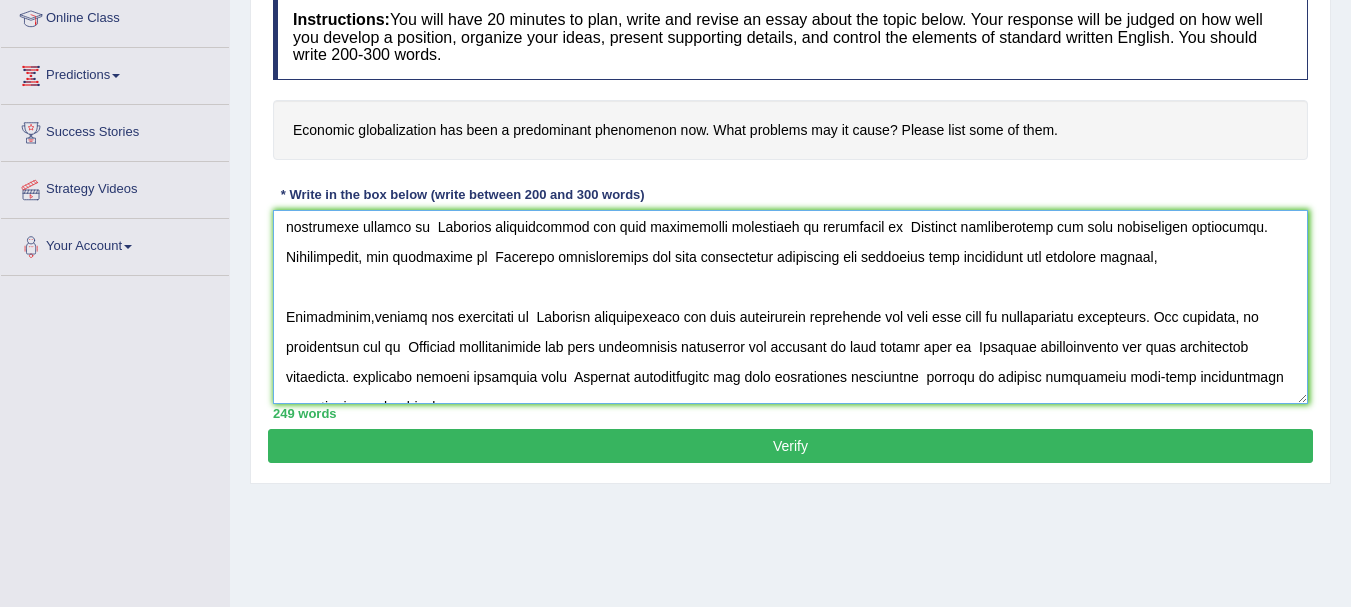 click at bounding box center [790, 307] 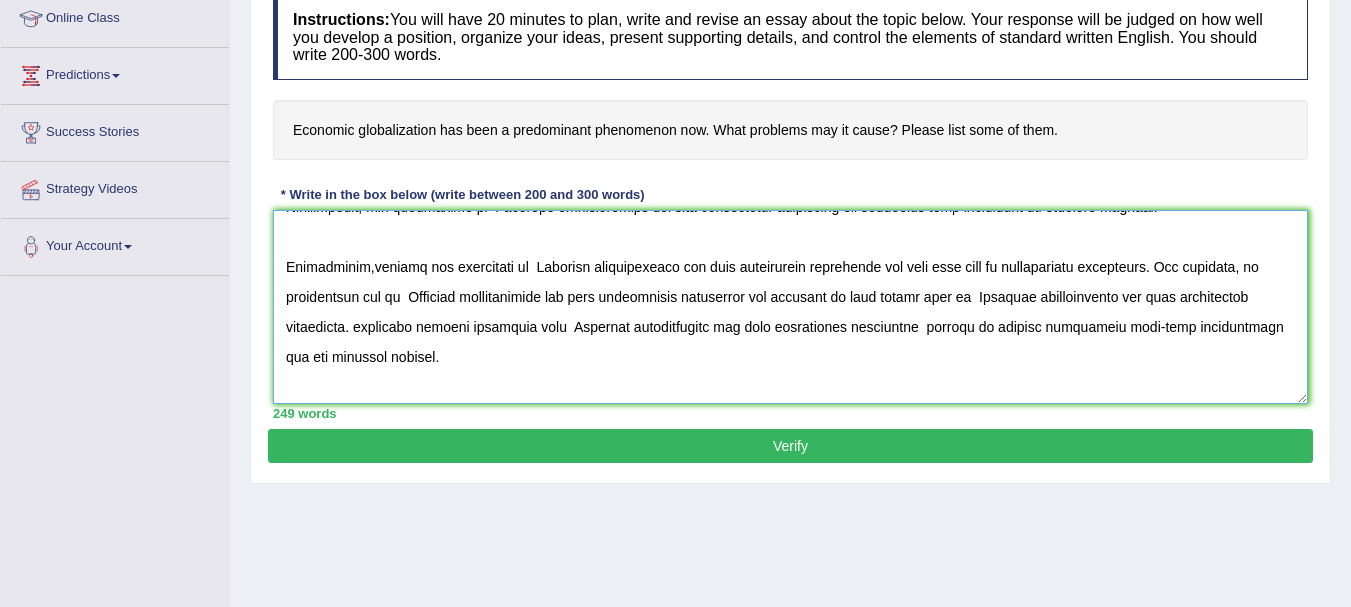 scroll, scrollTop: 236, scrollLeft: 0, axis: vertical 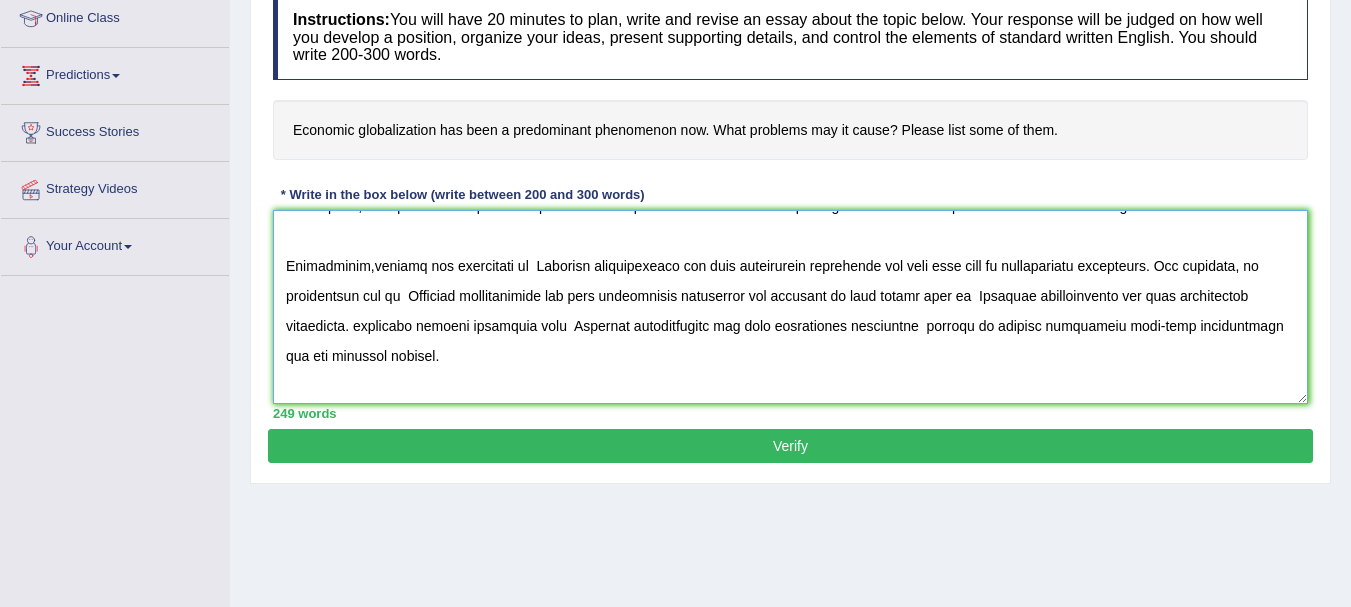 click at bounding box center [790, 307] 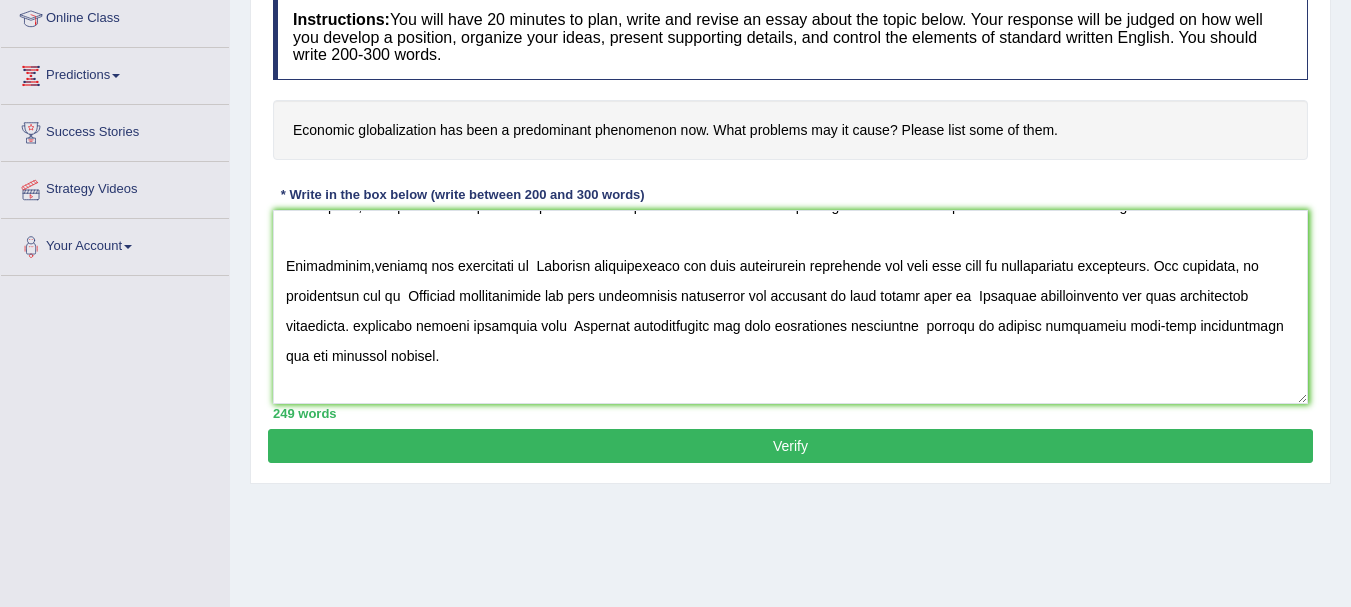 click on "Verify" at bounding box center [790, 446] 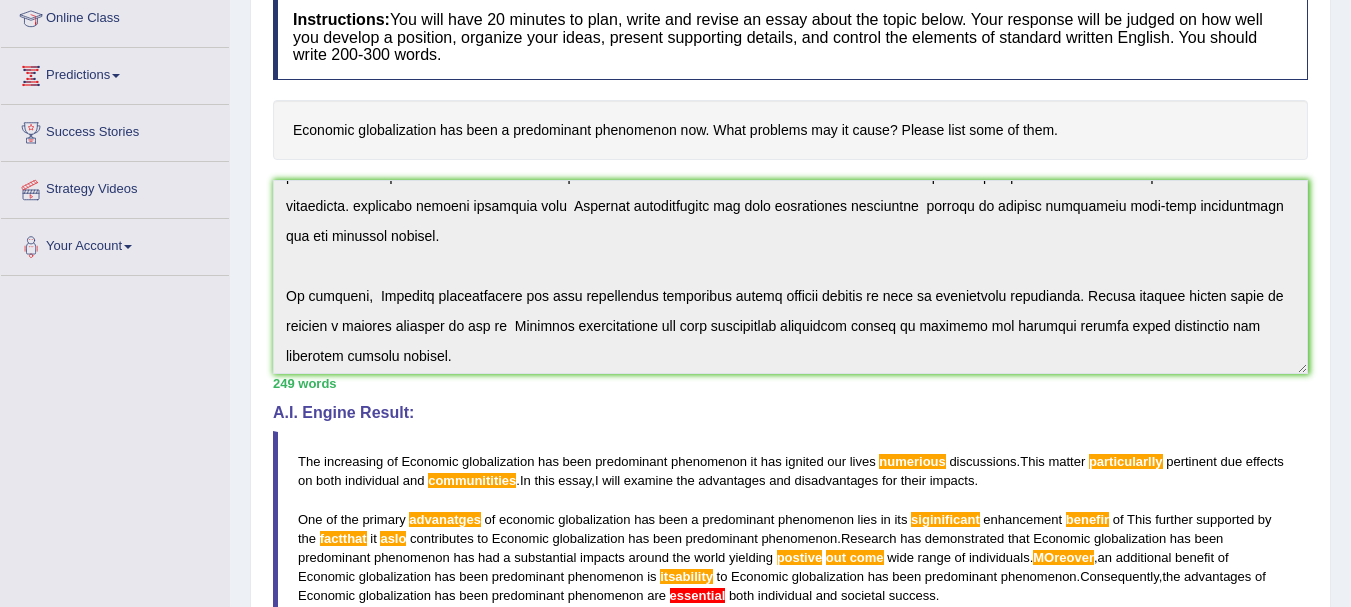 scroll, scrollTop: 330, scrollLeft: 0, axis: vertical 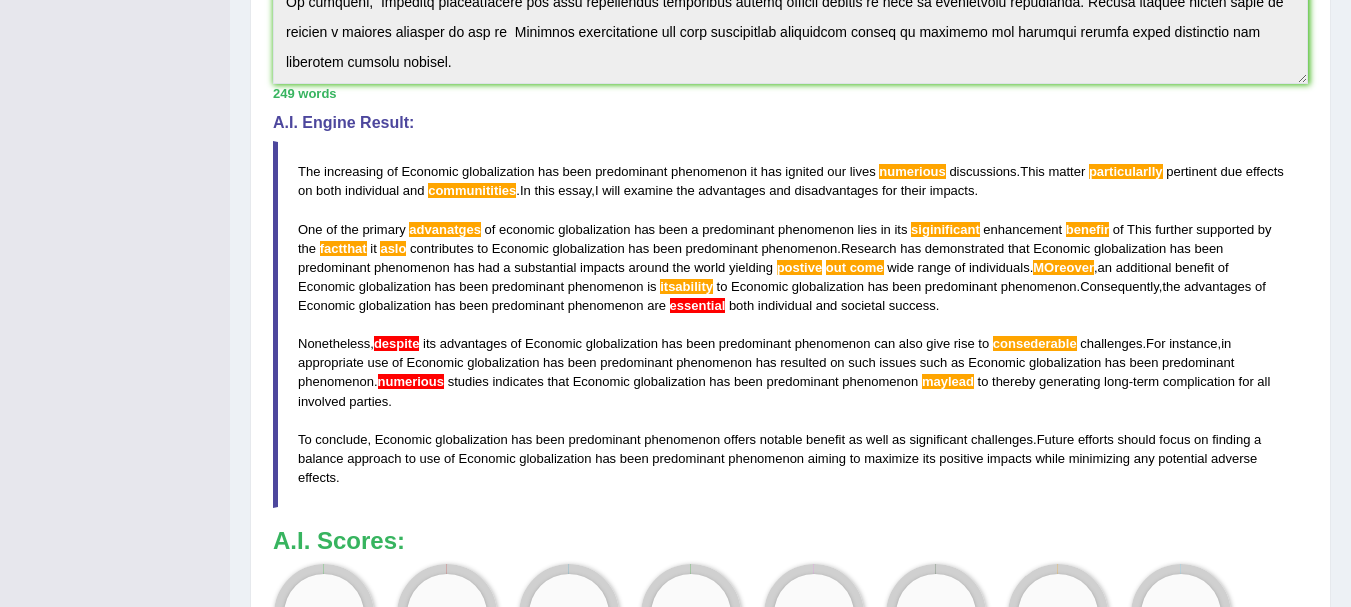 click on "A.I. Engine Result: The   increasing   of   Economic   globalization   has   been   predominant   phenomenon   it   has   ignited   our   lives   numerious   discussions .  This   matter   particularlly   pertinent   due   effects   on   both   individual   and   communitities .  In   this   essay ,  I   will   examine   the   advantages   and   disadvantages   for   their   impacts . One   of   the   primary   advanatges   of   economic   globalization   has   been   a   predominant   phenomenon   lies   in   its   siginificant   enhancement   benefir   of   This   further   supported   by   the   factthat   it   aslo   contributes   to     Economic   globalization   has   been   predominant   phenomenon .  Research   has   demonstrated   that     Economic   globalization   has   been   predominant   phenomenon   has   had   a   substantial   impacts   around   the   world   yielding   postive   out   come   wide   range   of   individuals .  MOreover ,  an   additional   benefit   of     Economic     has" at bounding box center (790, 311) 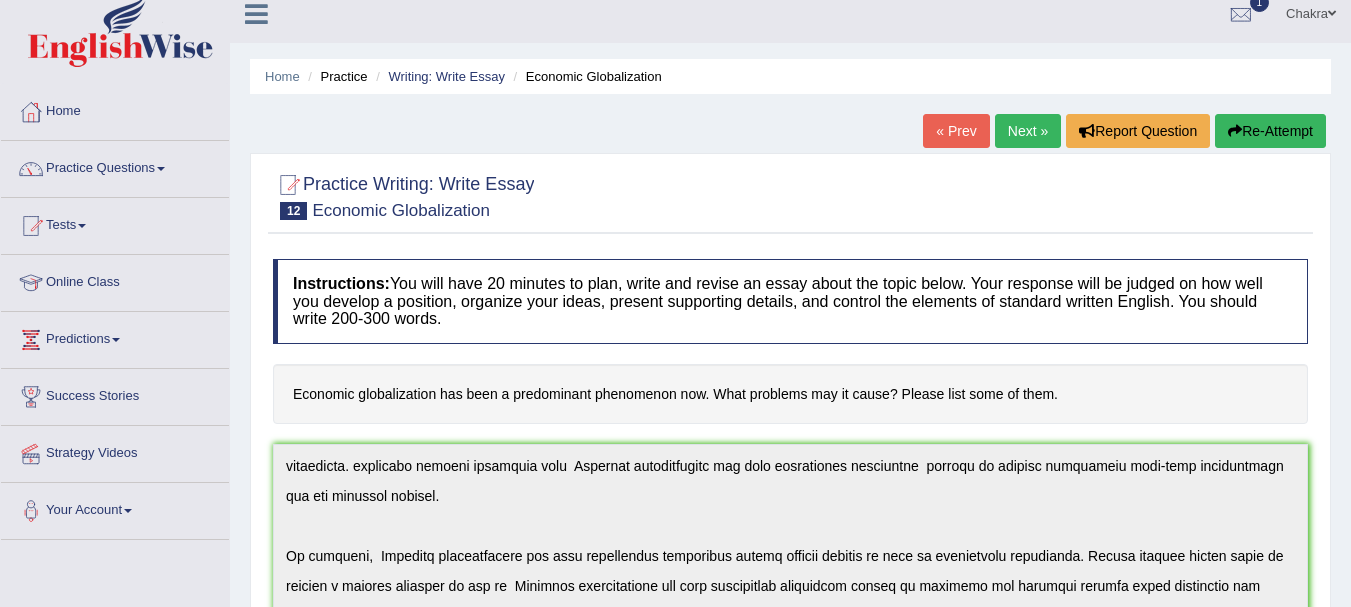 scroll, scrollTop: 0, scrollLeft: 0, axis: both 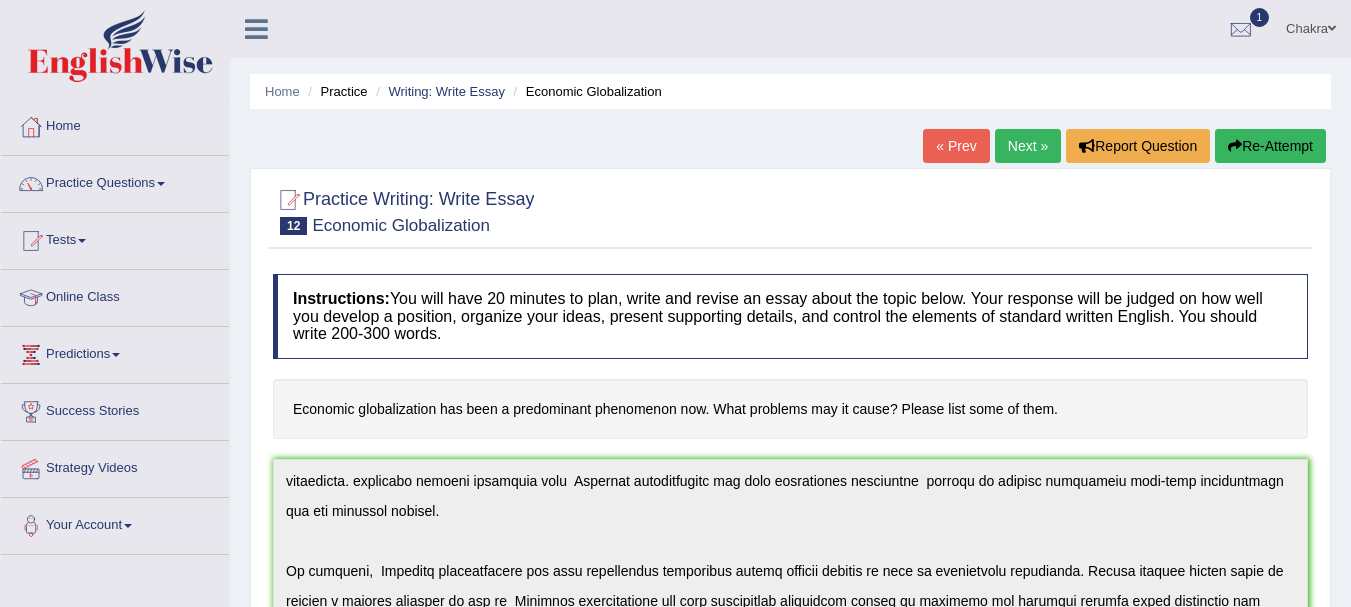 click on "Next »" at bounding box center [1028, 146] 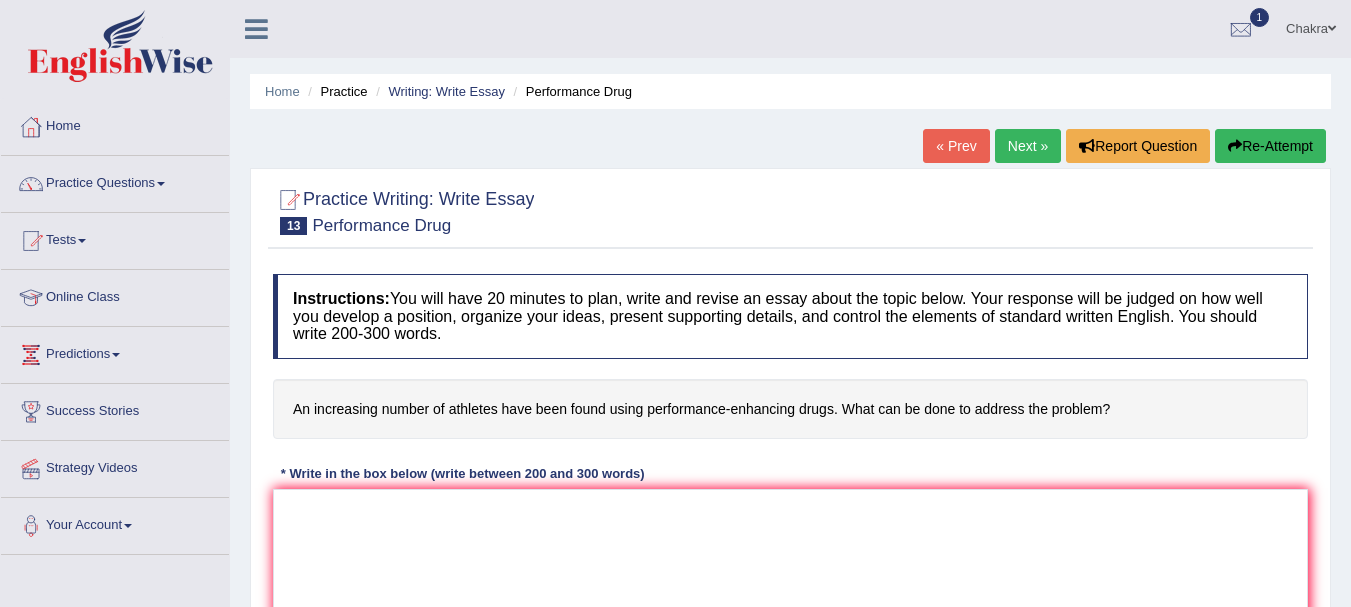 scroll, scrollTop: 0, scrollLeft: 0, axis: both 